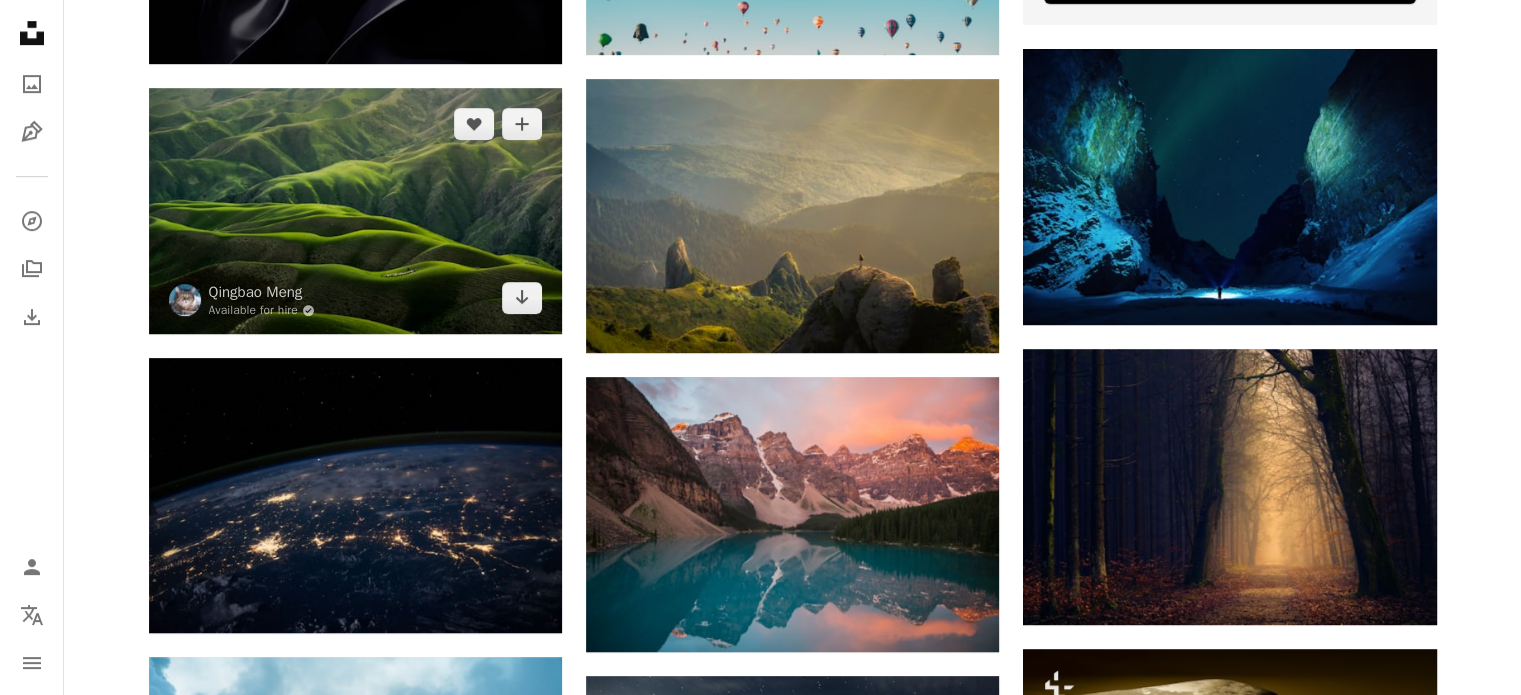 scroll, scrollTop: 1006, scrollLeft: 0, axis: vertical 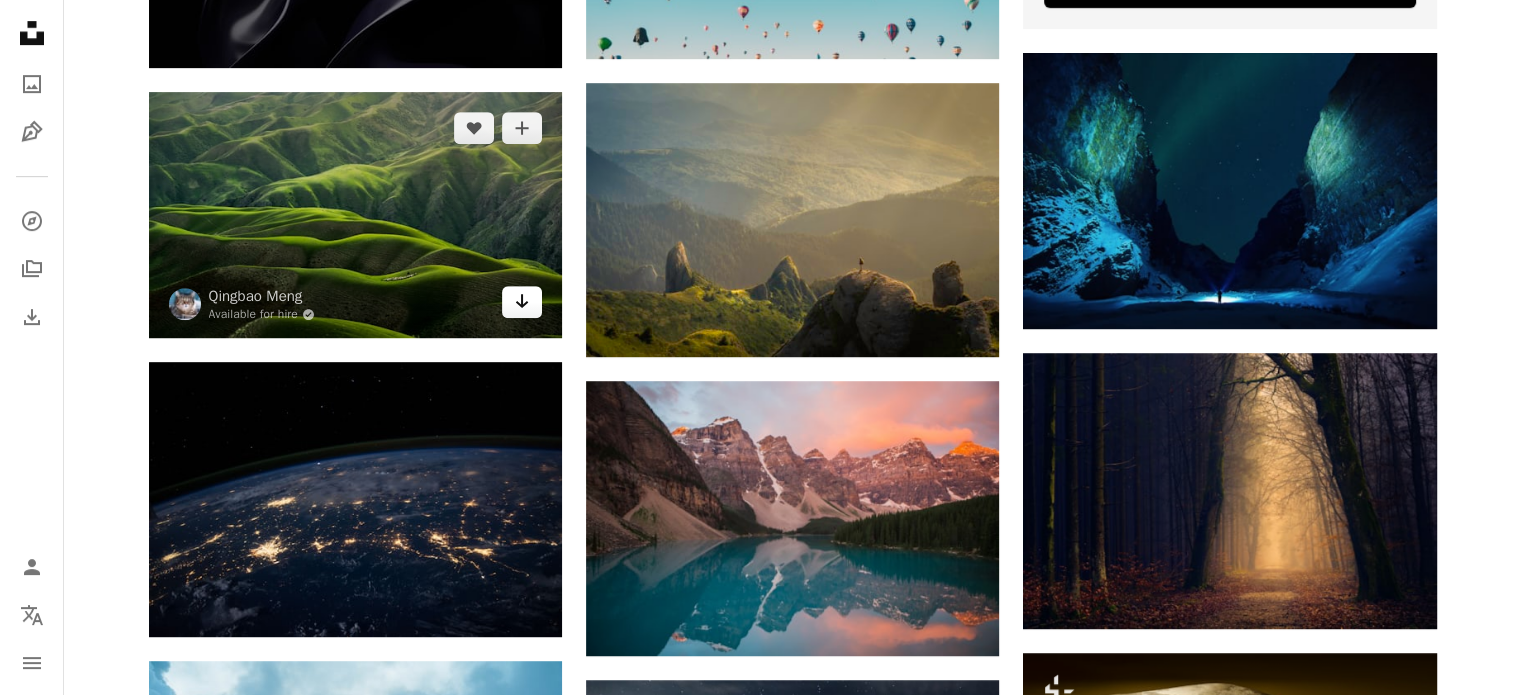 click on "Arrow pointing down" 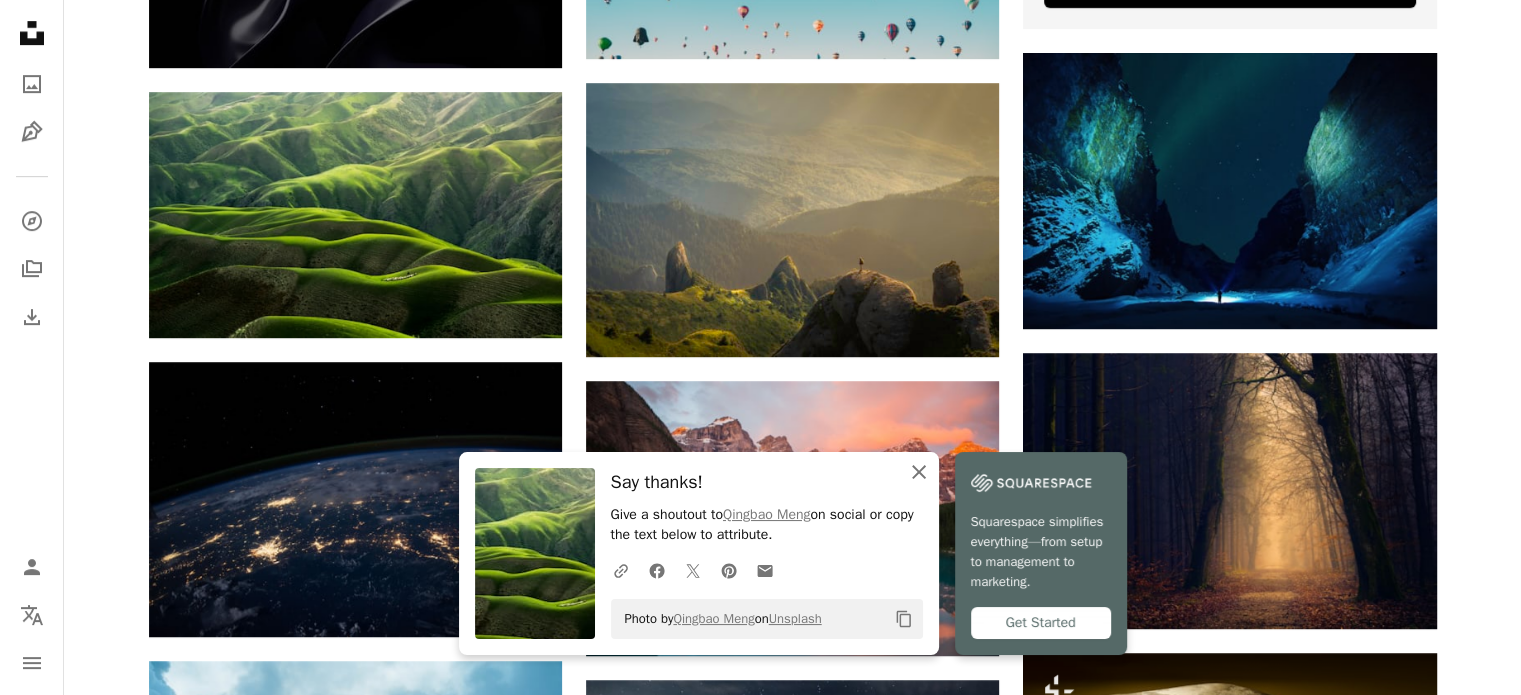 click on "An X shape" 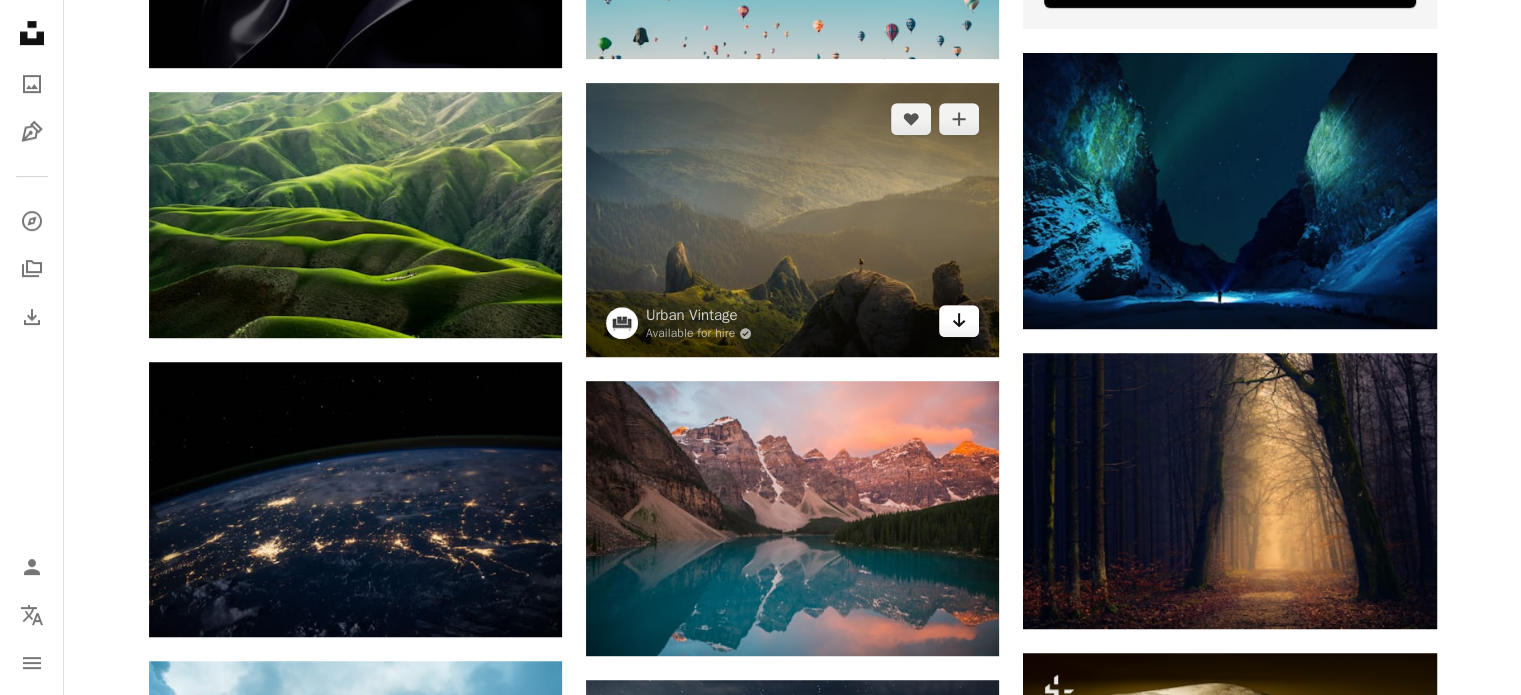 click on "Arrow pointing down" 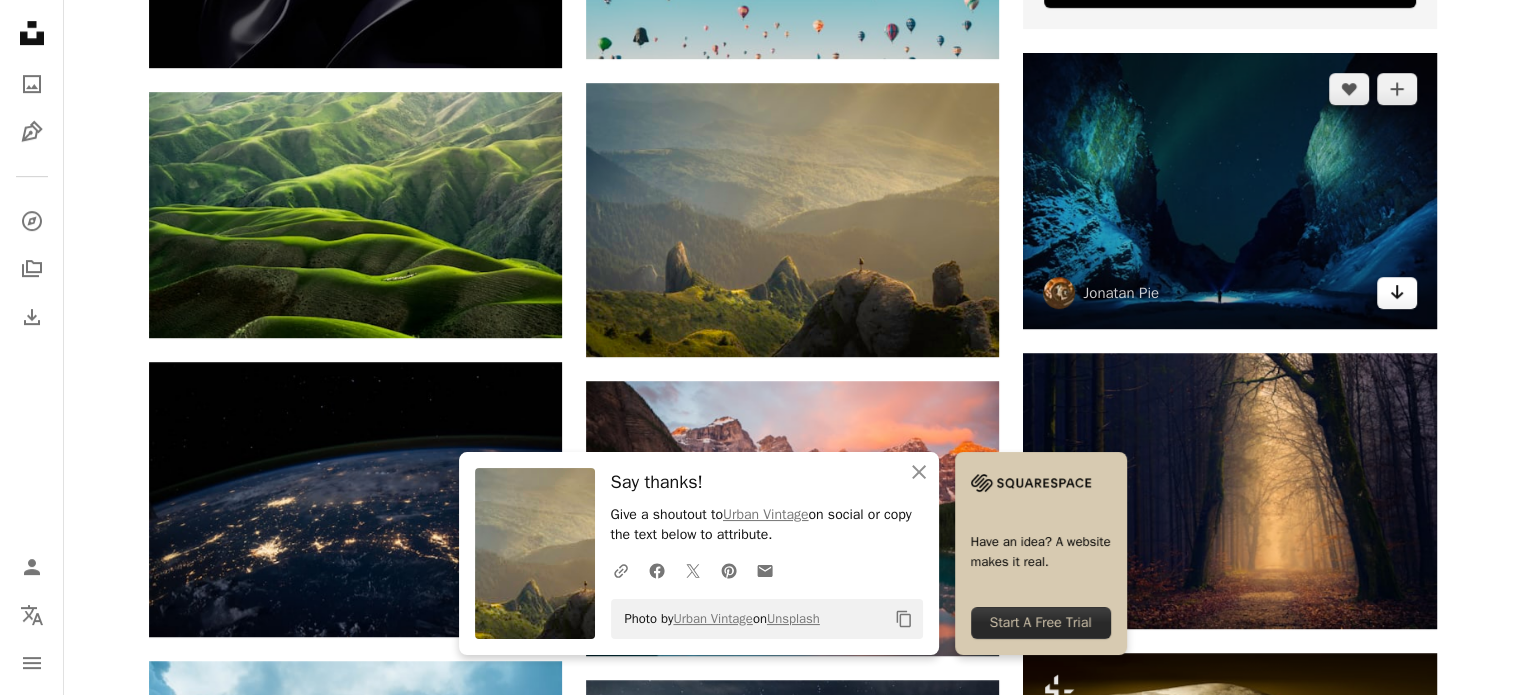 click on "Arrow pointing down" 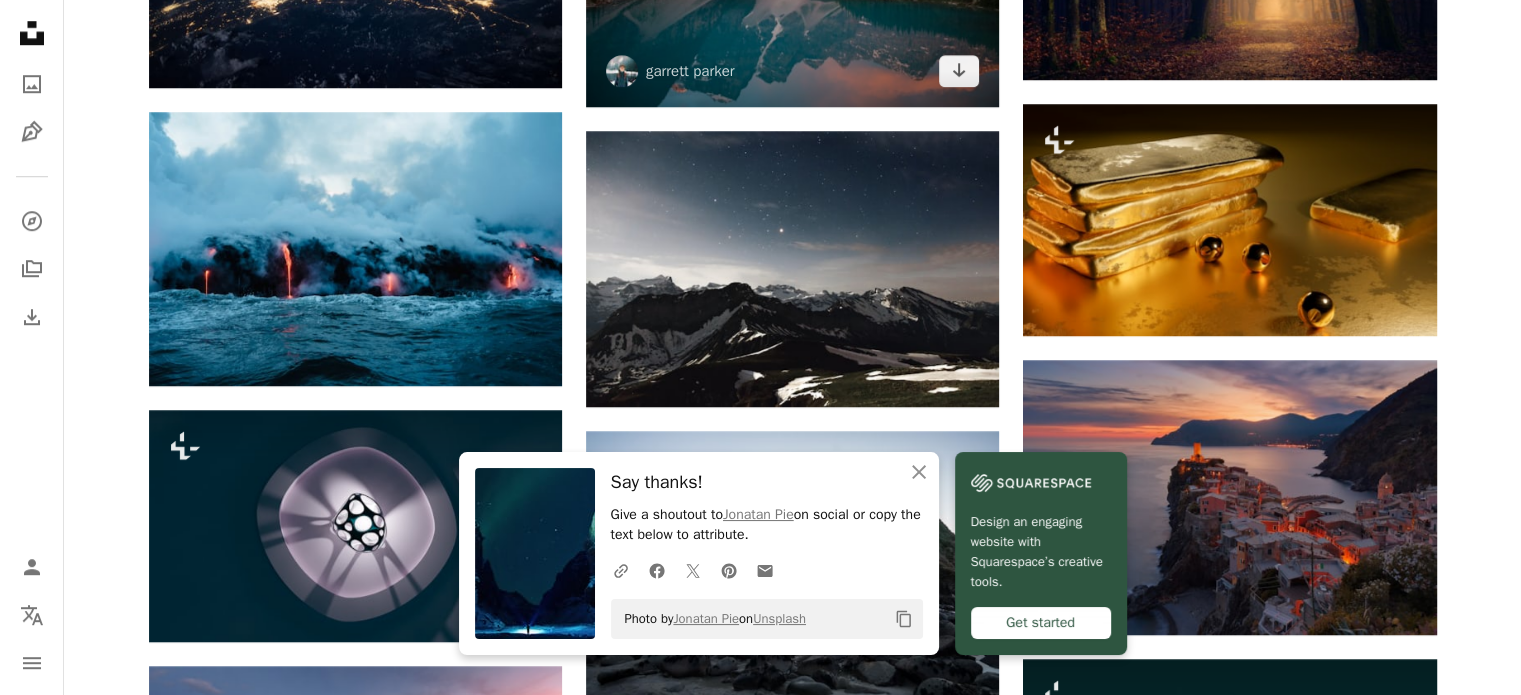 scroll, scrollTop: 1568, scrollLeft: 0, axis: vertical 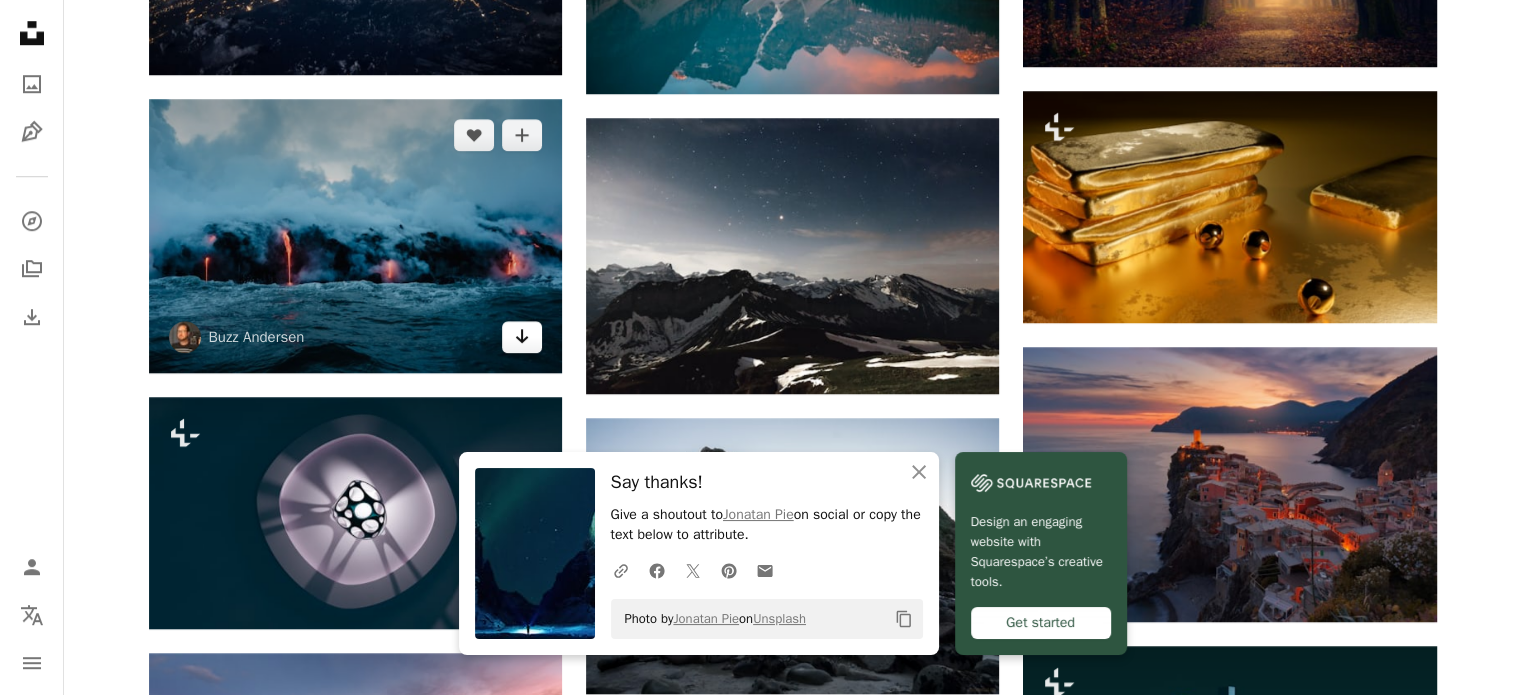 click on "Arrow pointing down" 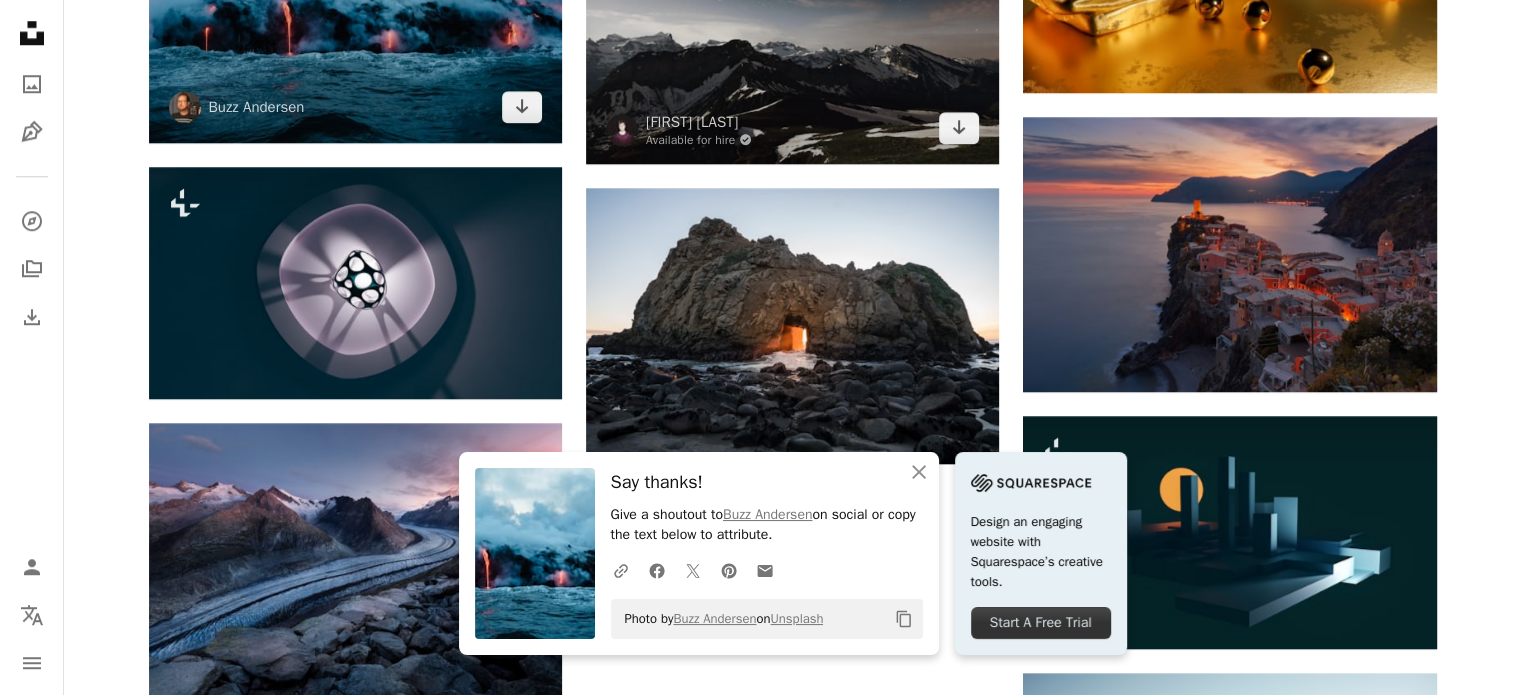 scroll, scrollTop: 1799, scrollLeft: 0, axis: vertical 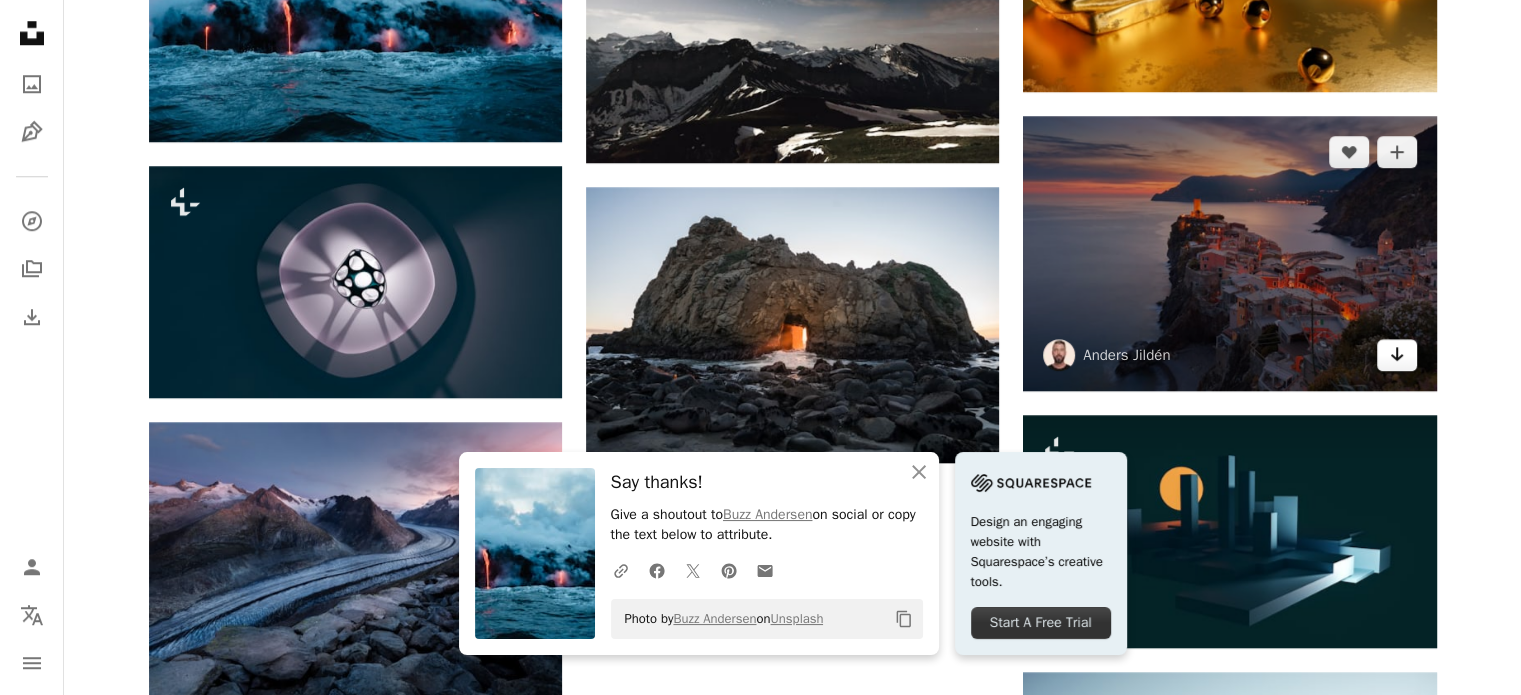 click on "Arrow pointing down" 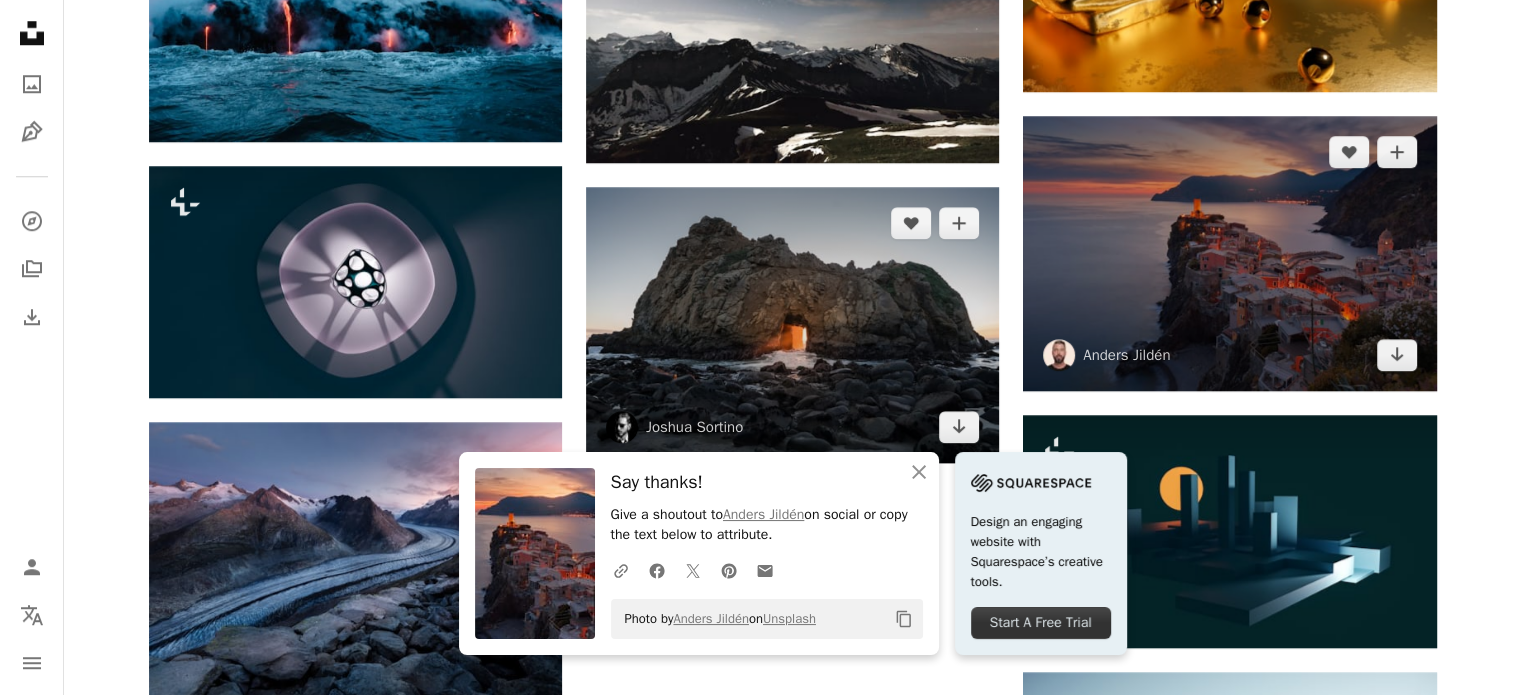 scroll, scrollTop: 2111, scrollLeft: 0, axis: vertical 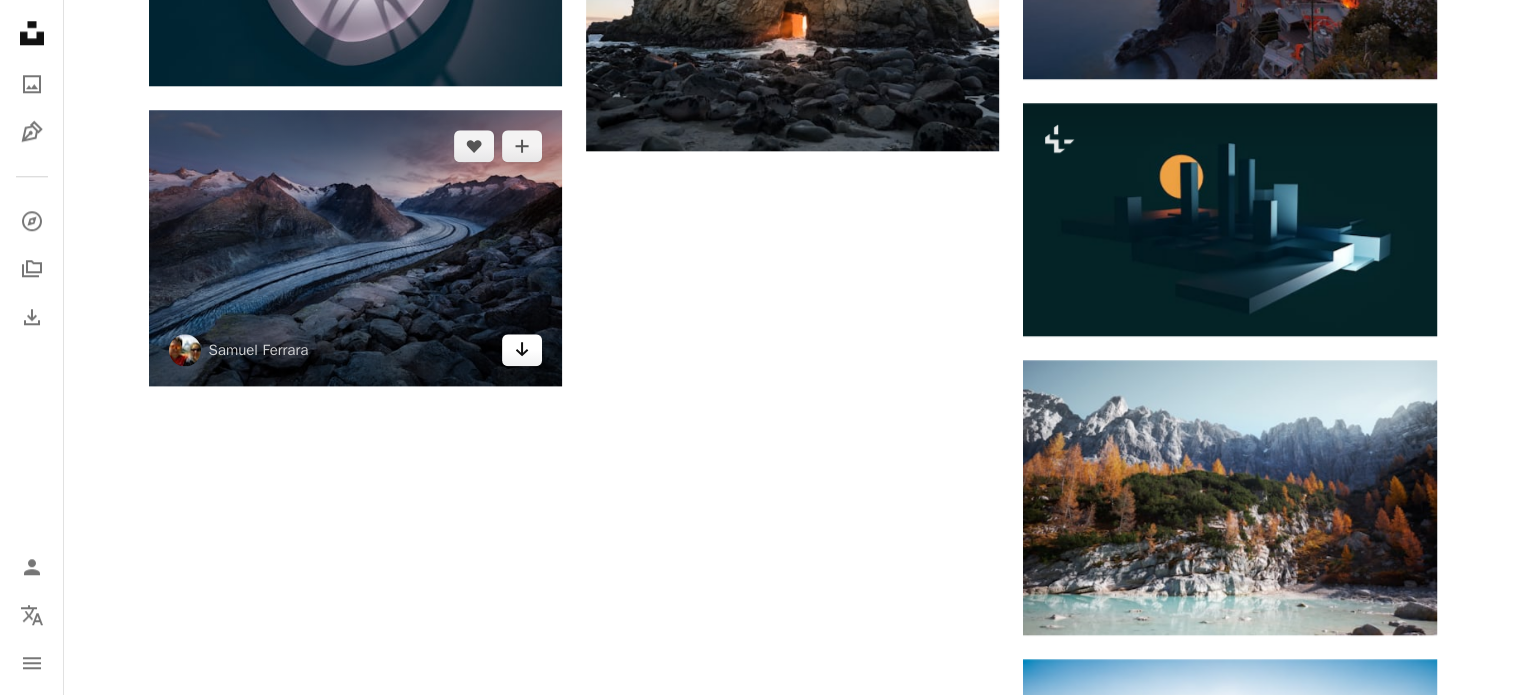 click on "Arrow pointing down" at bounding box center [522, 350] 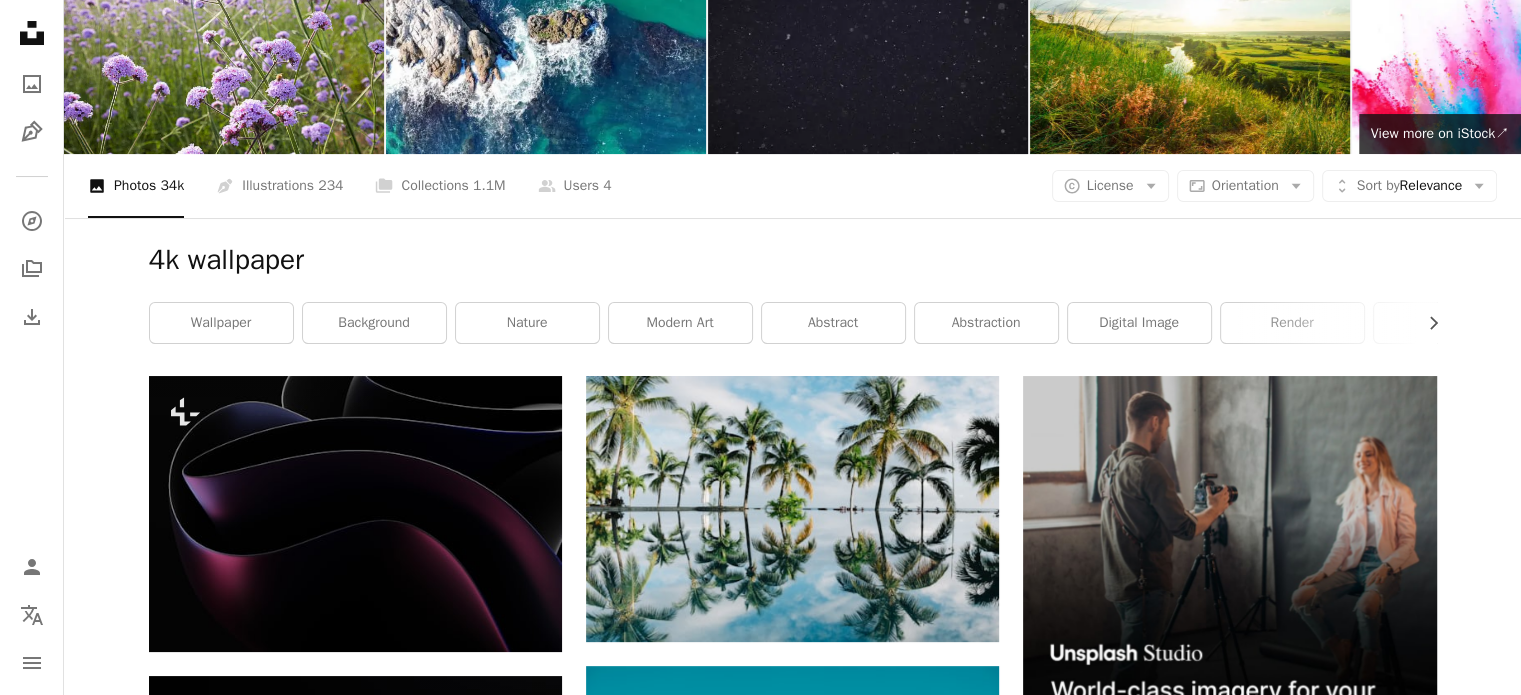 scroll, scrollTop: 0, scrollLeft: 0, axis: both 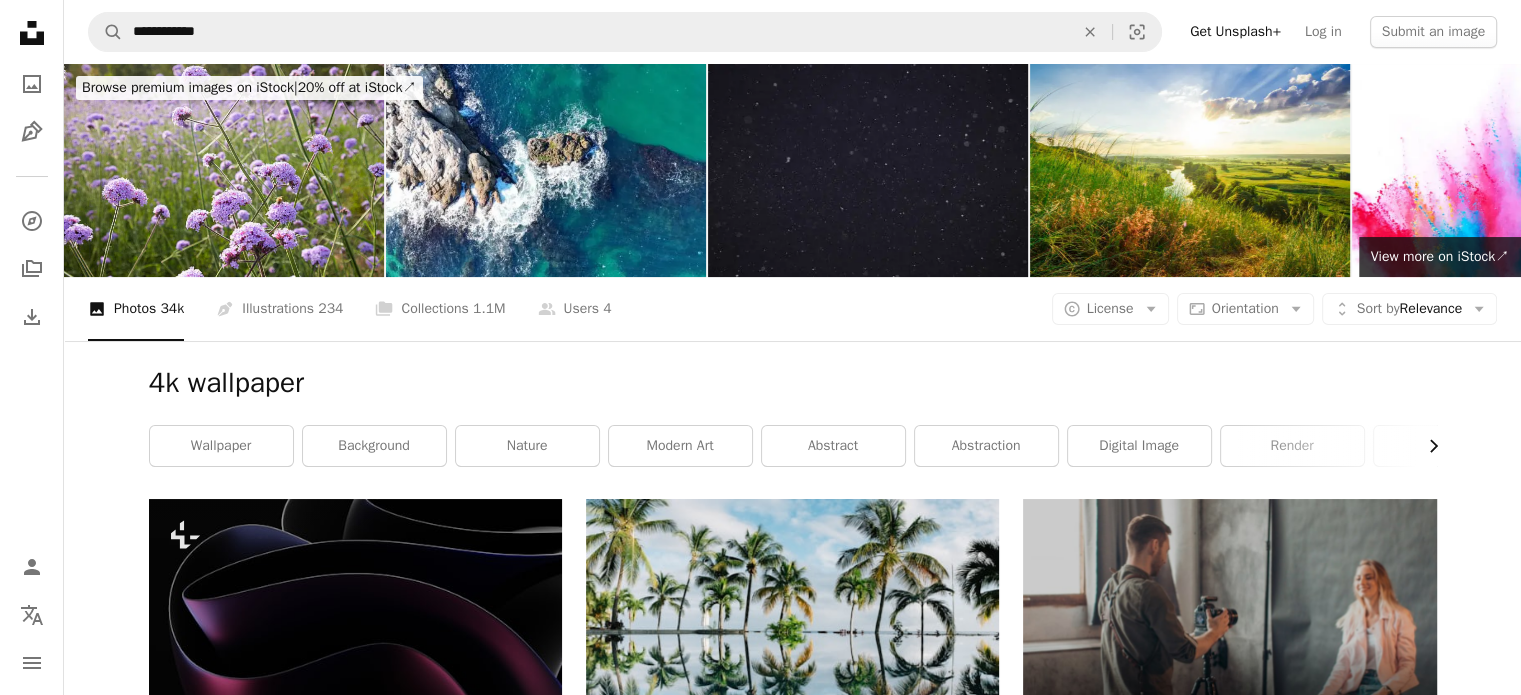 click on "Chevron right" 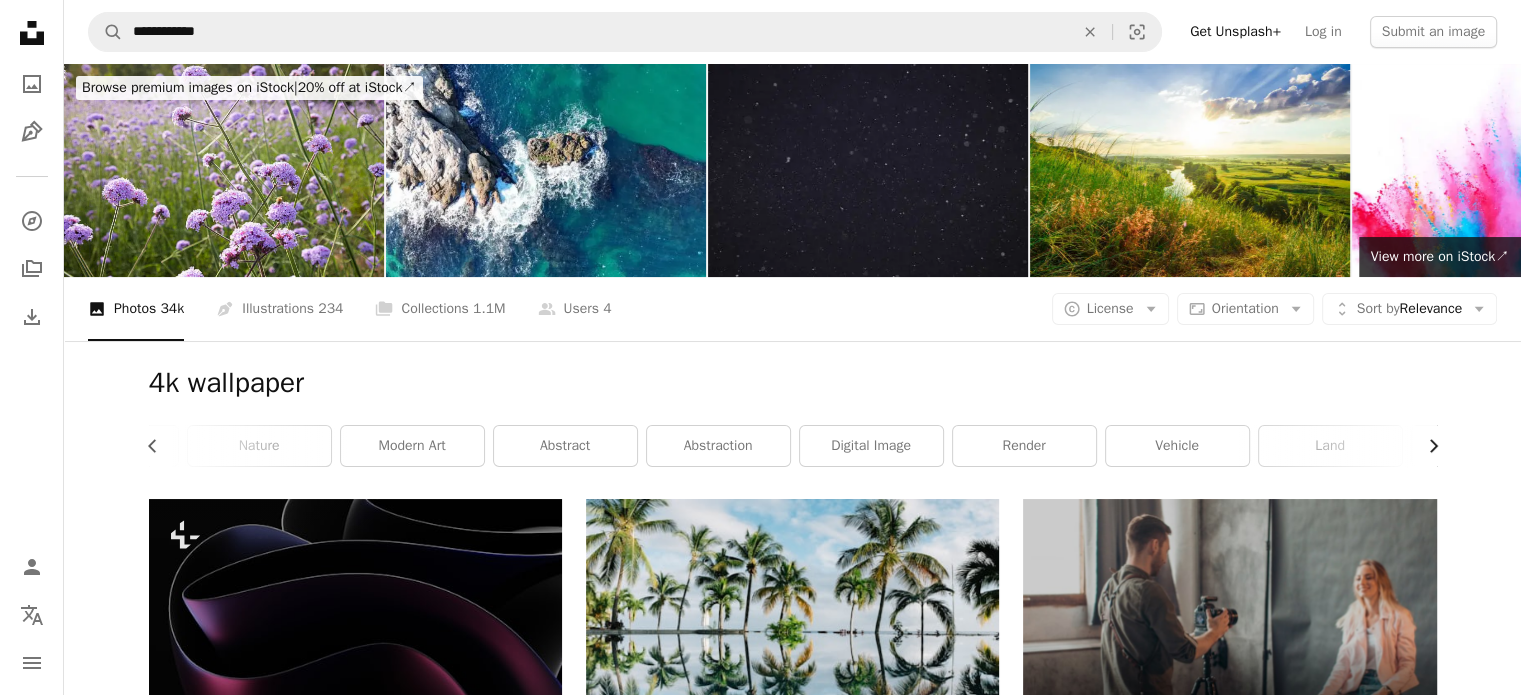 scroll, scrollTop: 0, scrollLeft: 300, axis: horizontal 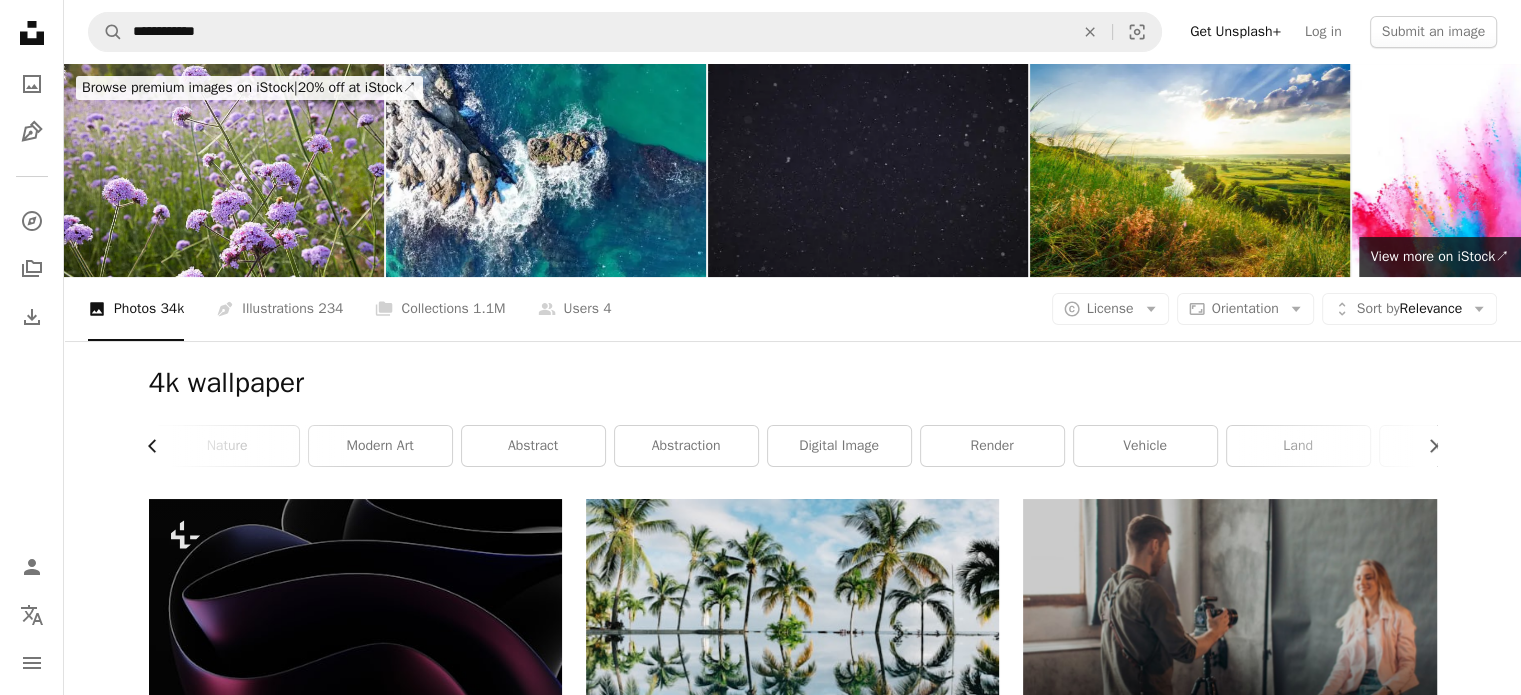 click on "Chevron left" 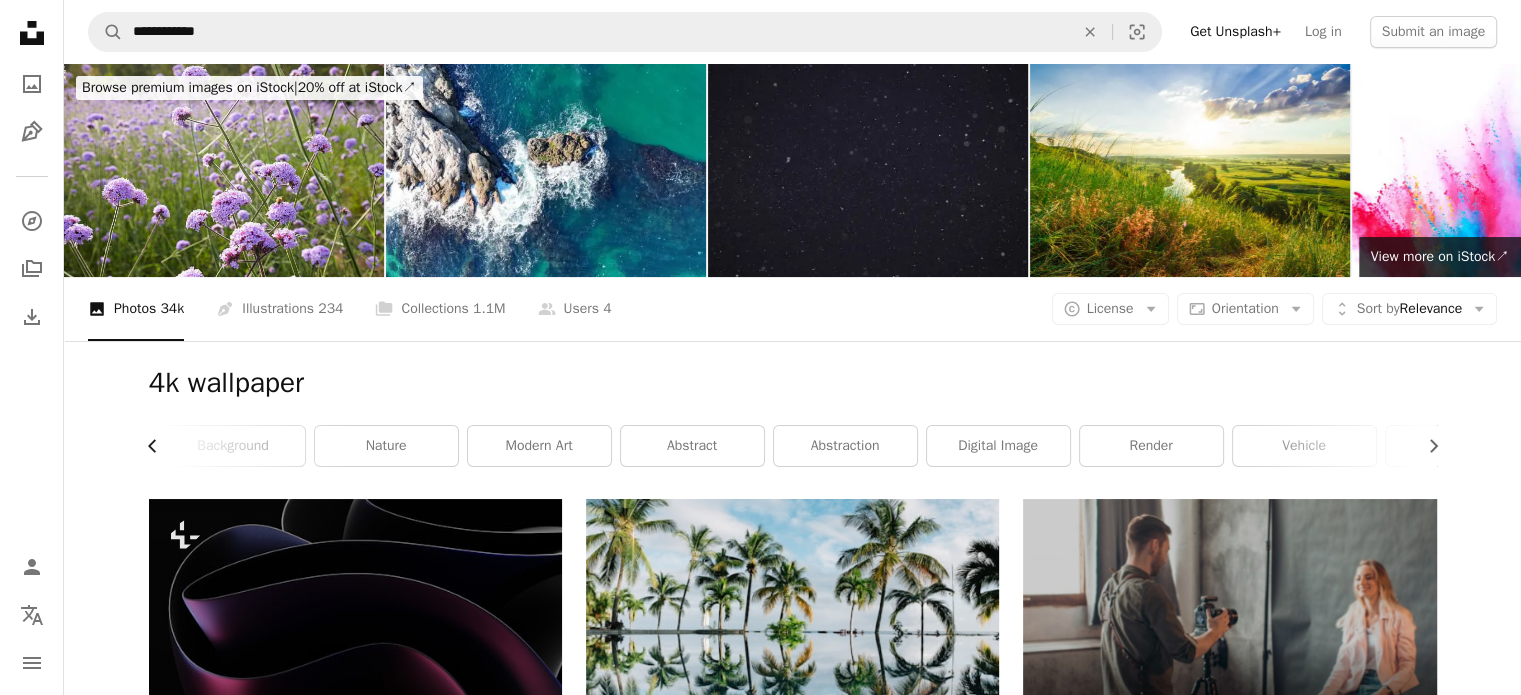 scroll, scrollTop: 0, scrollLeft: 0, axis: both 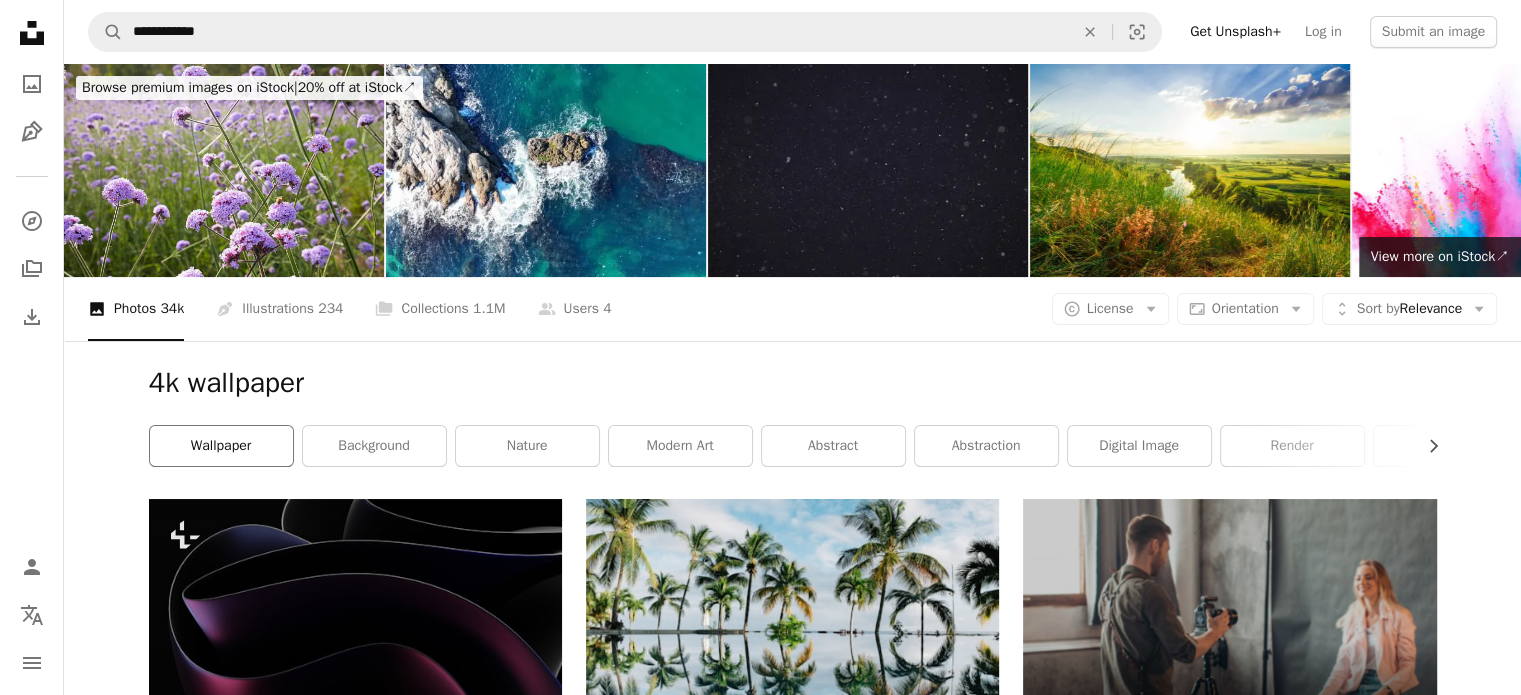 click on "wallpaper" at bounding box center (221, 446) 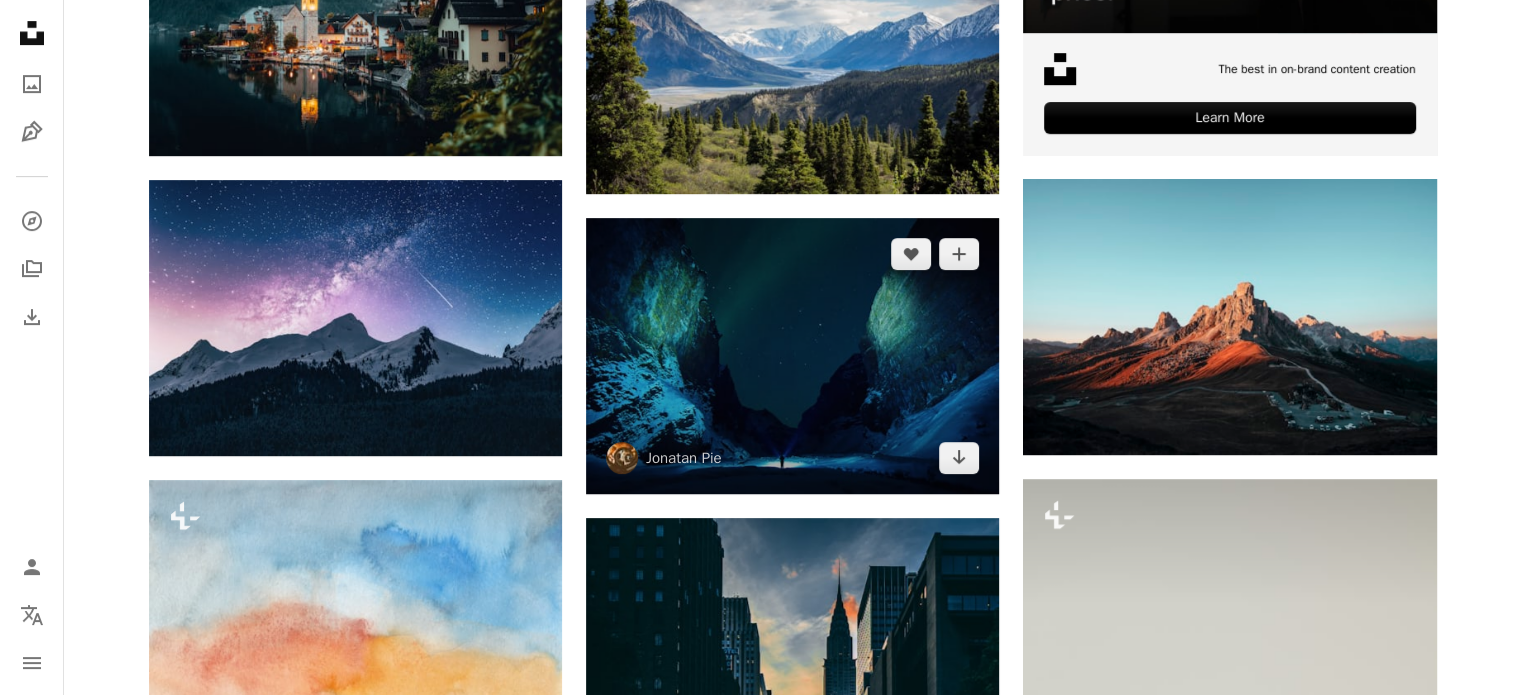 scroll, scrollTop: 880, scrollLeft: 0, axis: vertical 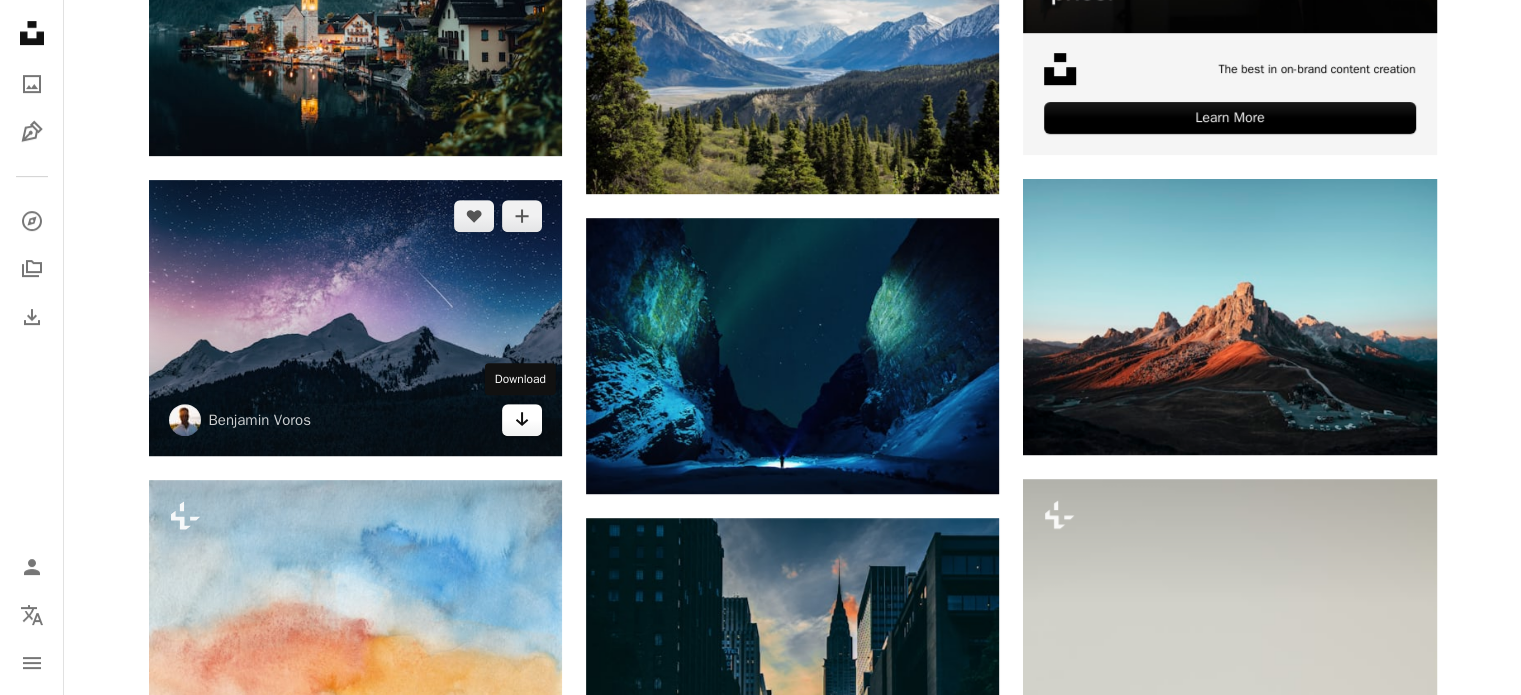 click on "Arrow pointing down" 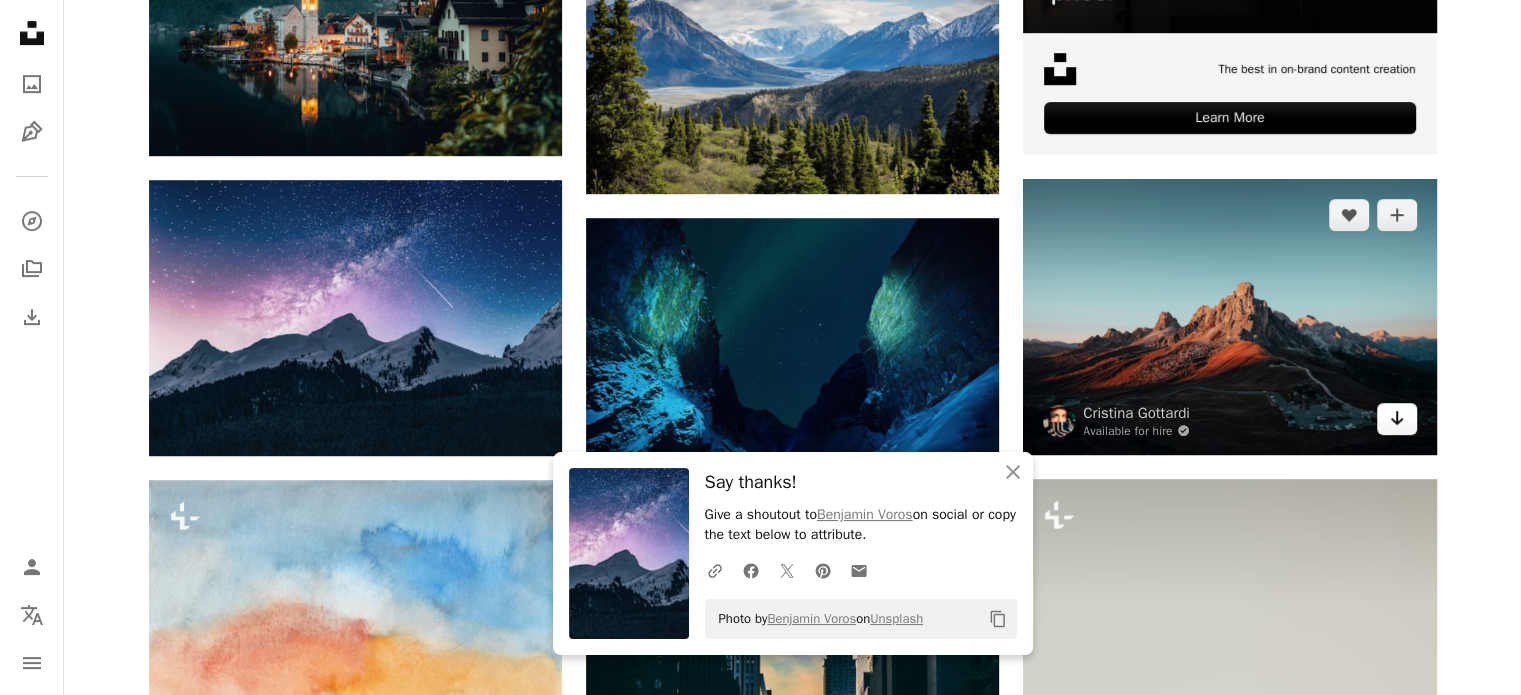 drag, startPoint x: 1471, startPoint y: 386, endPoint x: 1393, endPoint y: 433, distance: 91.06591 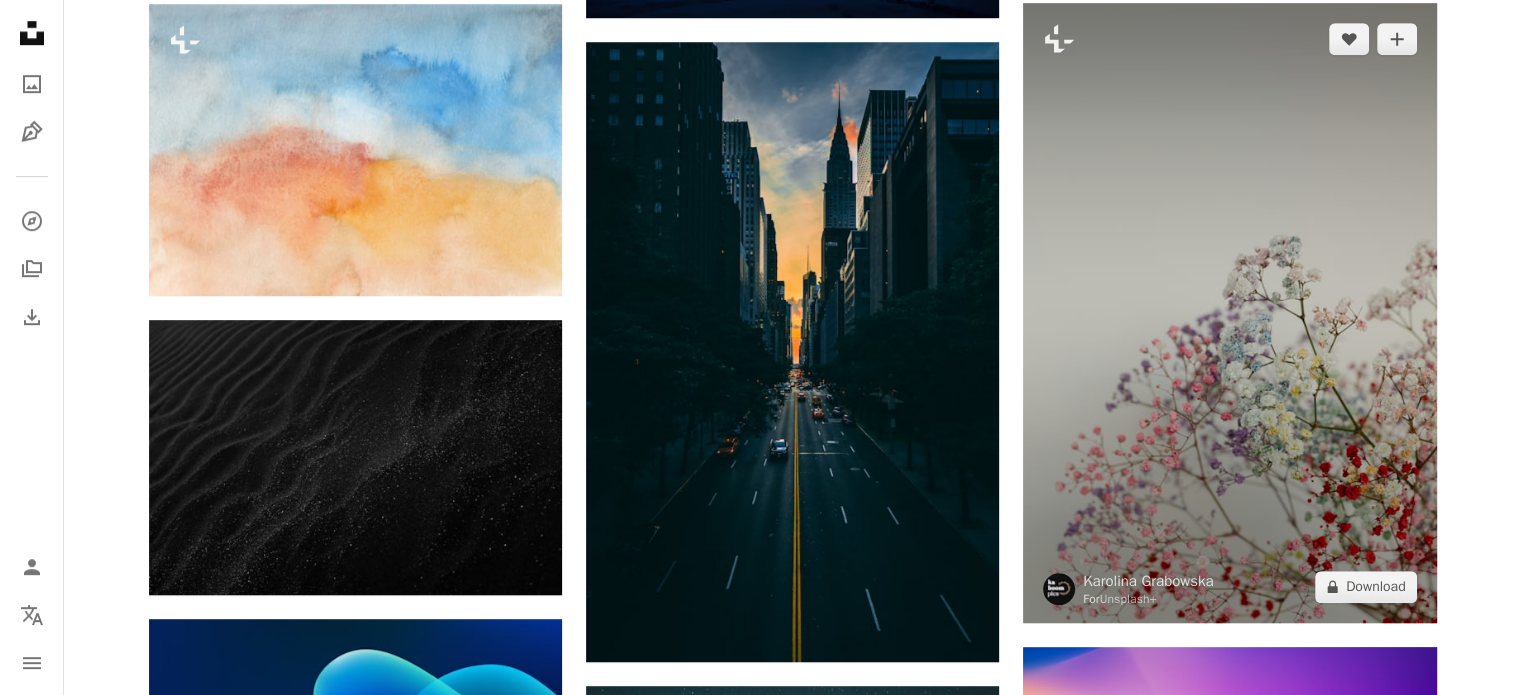 scroll, scrollTop: 1282, scrollLeft: 0, axis: vertical 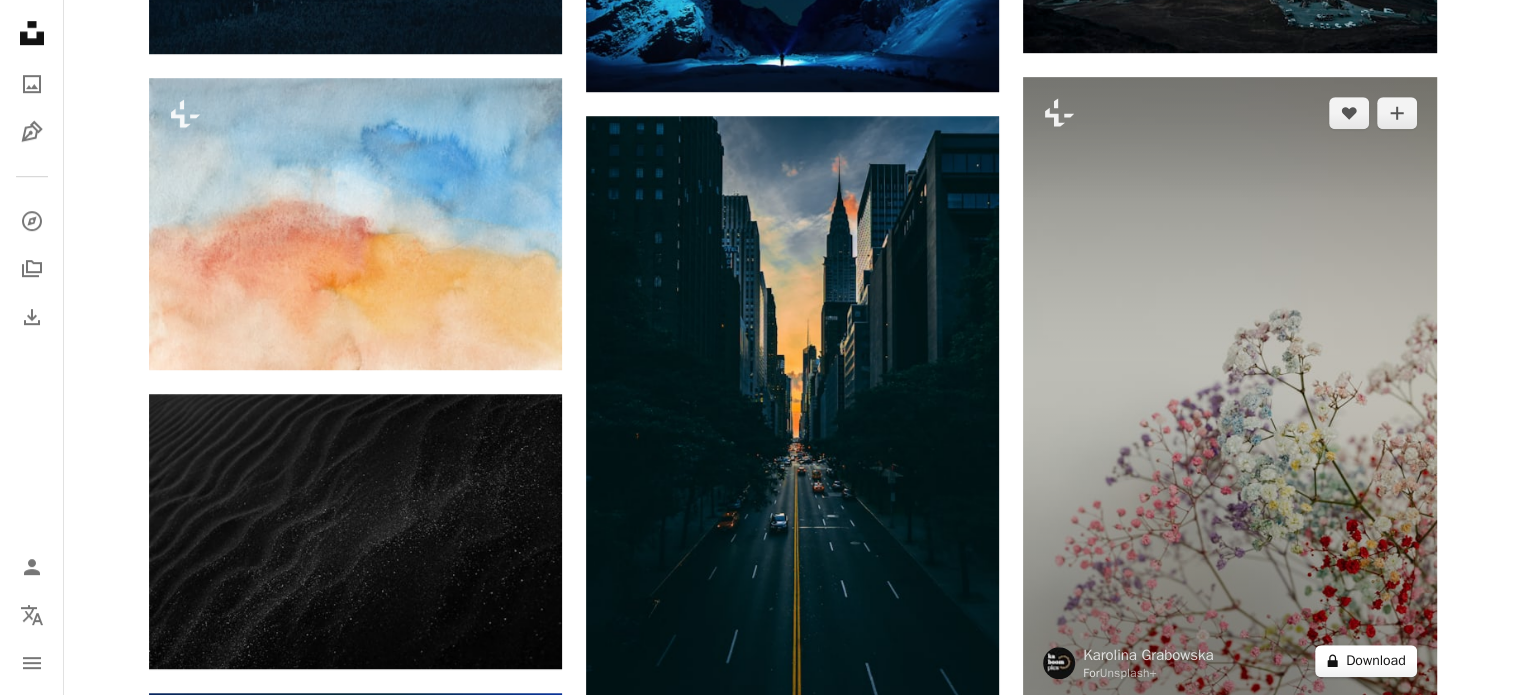 click on "A lock" 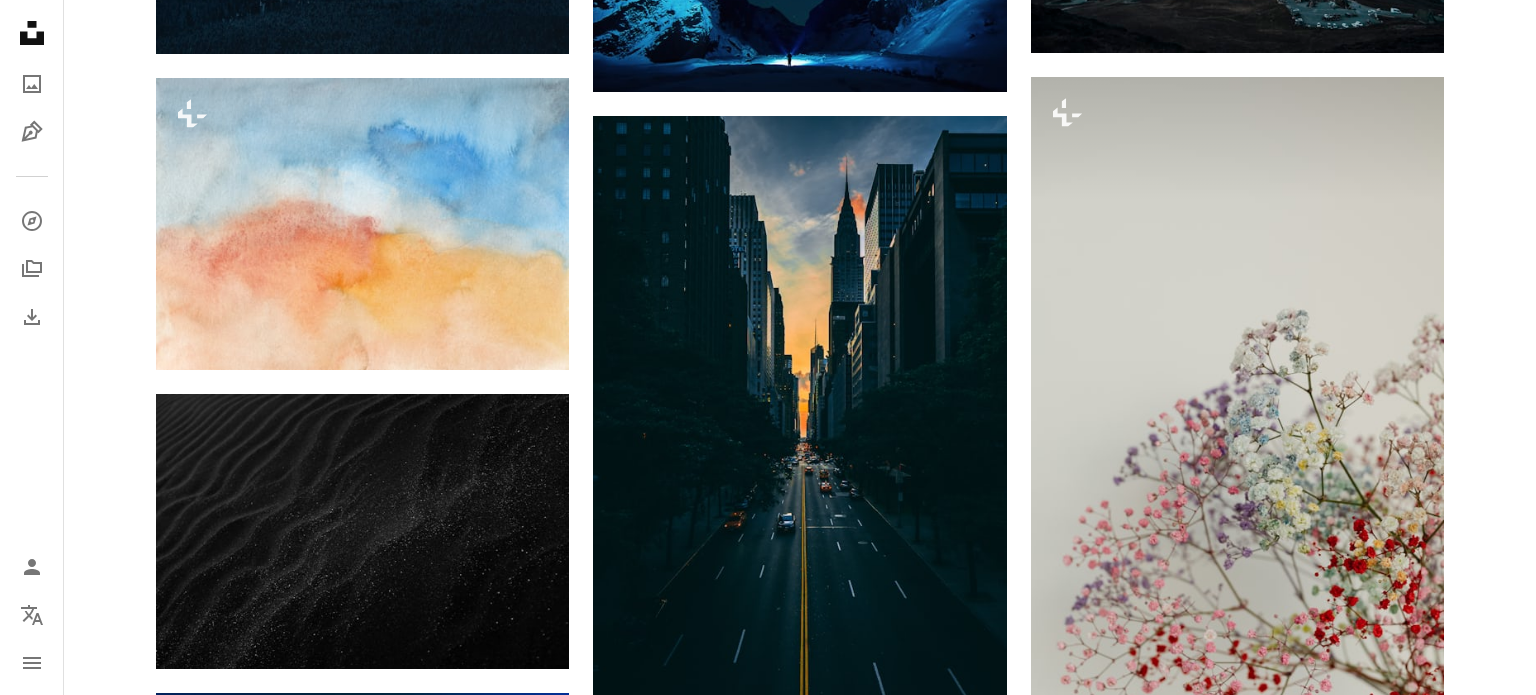 click on "An X shape Premium, ready to use images. Get unlimited access. A plus sign Members-only content added monthly A plus sign Unlimited royalty-free downloads A plus sign Illustrations  New A plus sign Enhanced legal protections yearly 66%  off monthly $12   $4 USD per month * Get  Unsplash+ * When paid annually, billed upfront  $48 Taxes where applicable. Renews automatically. Cancel anytime." at bounding box center (768, 3140) 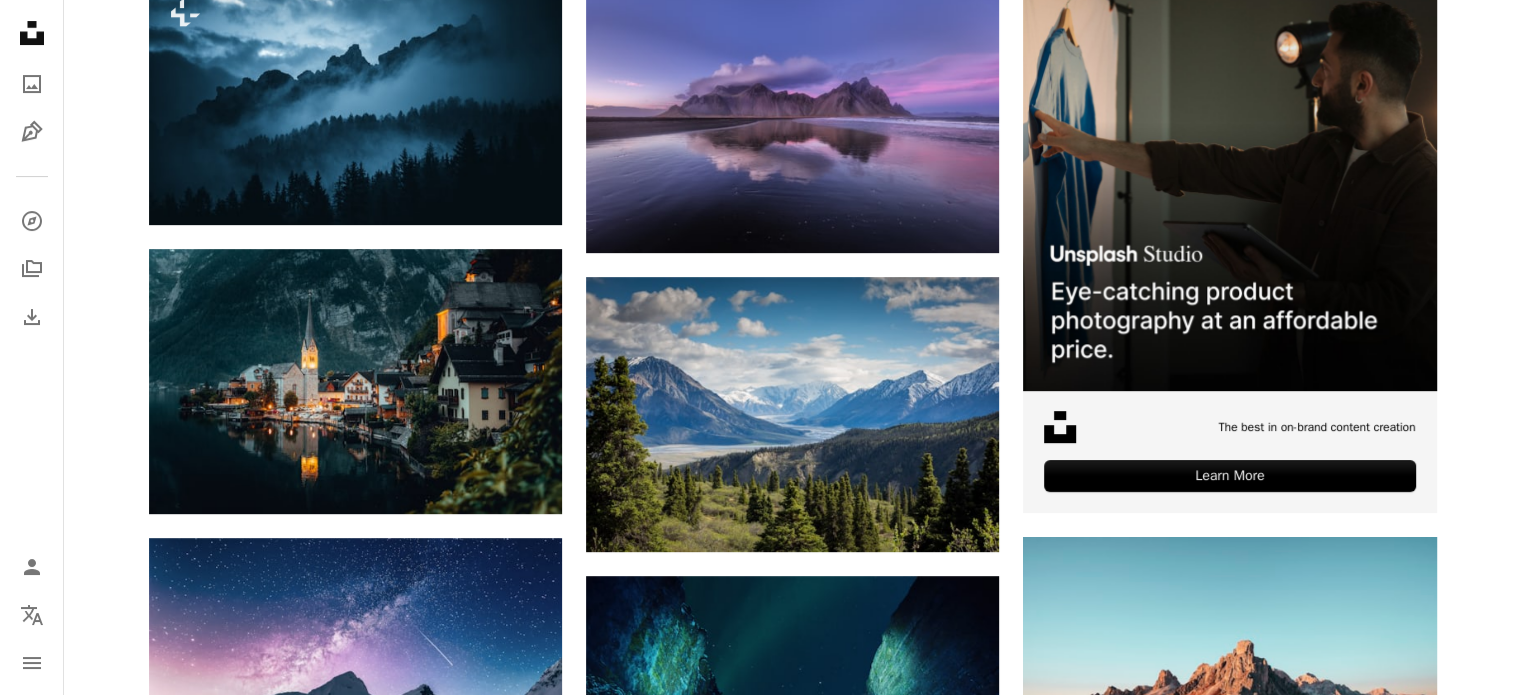 scroll, scrollTop: 0, scrollLeft: 0, axis: both 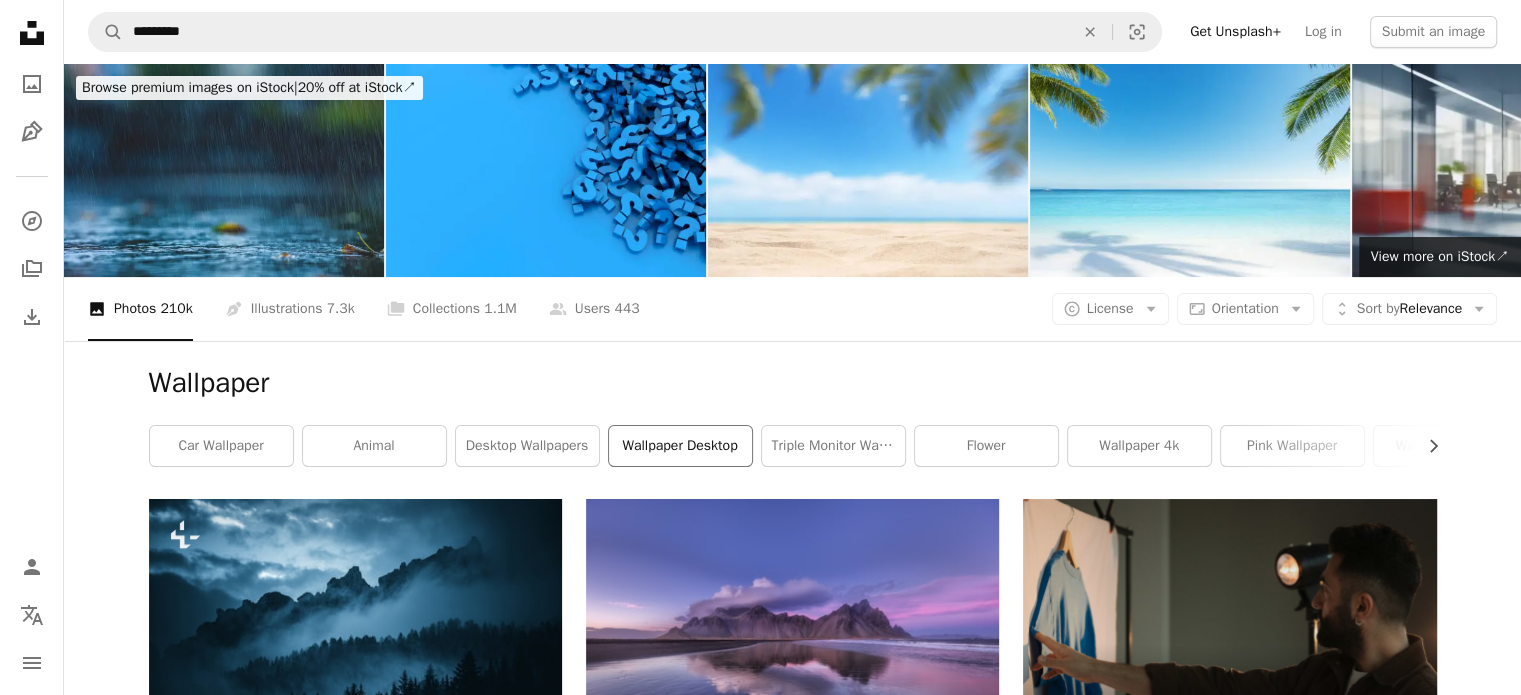 click on "wallpaper desktop" at bounding box center [680, 446] 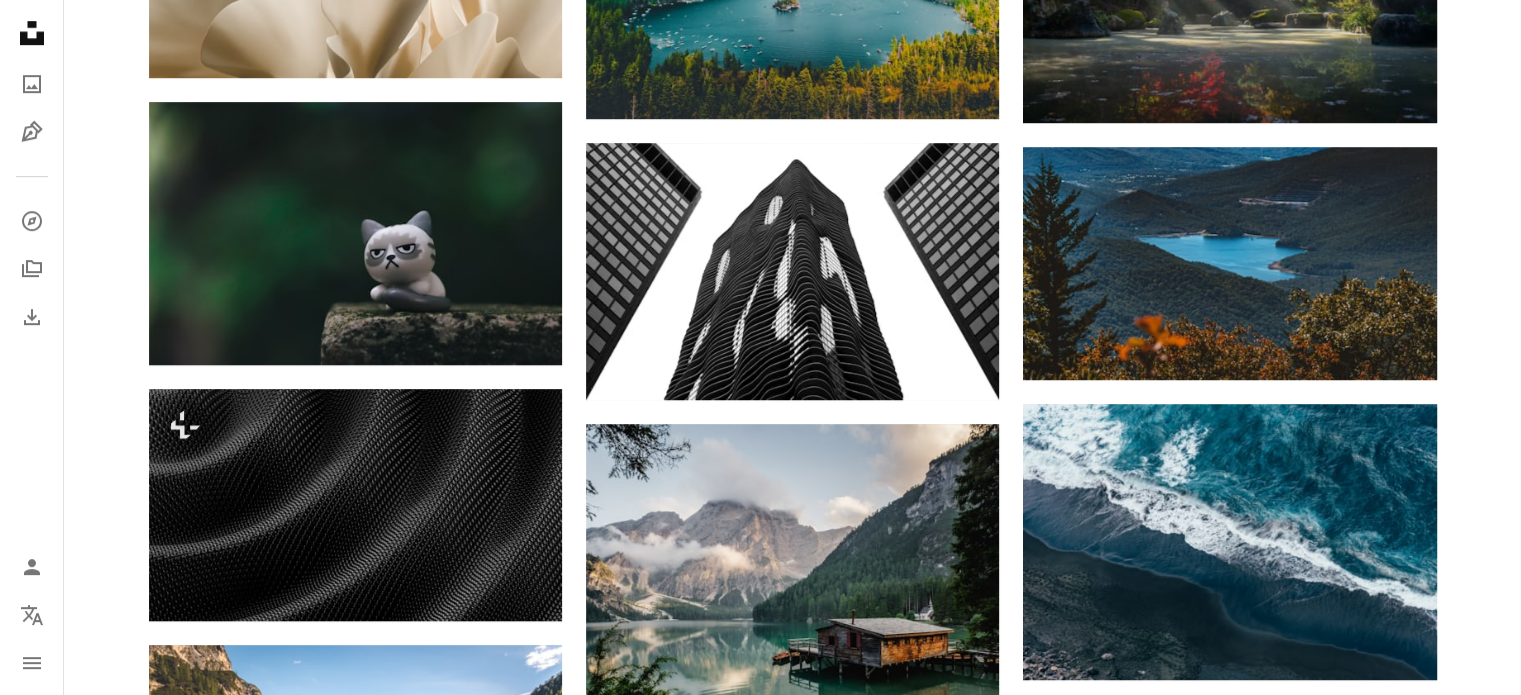 scroll, scrollTop: 1211, scrollLeft: 0, axis: vertical 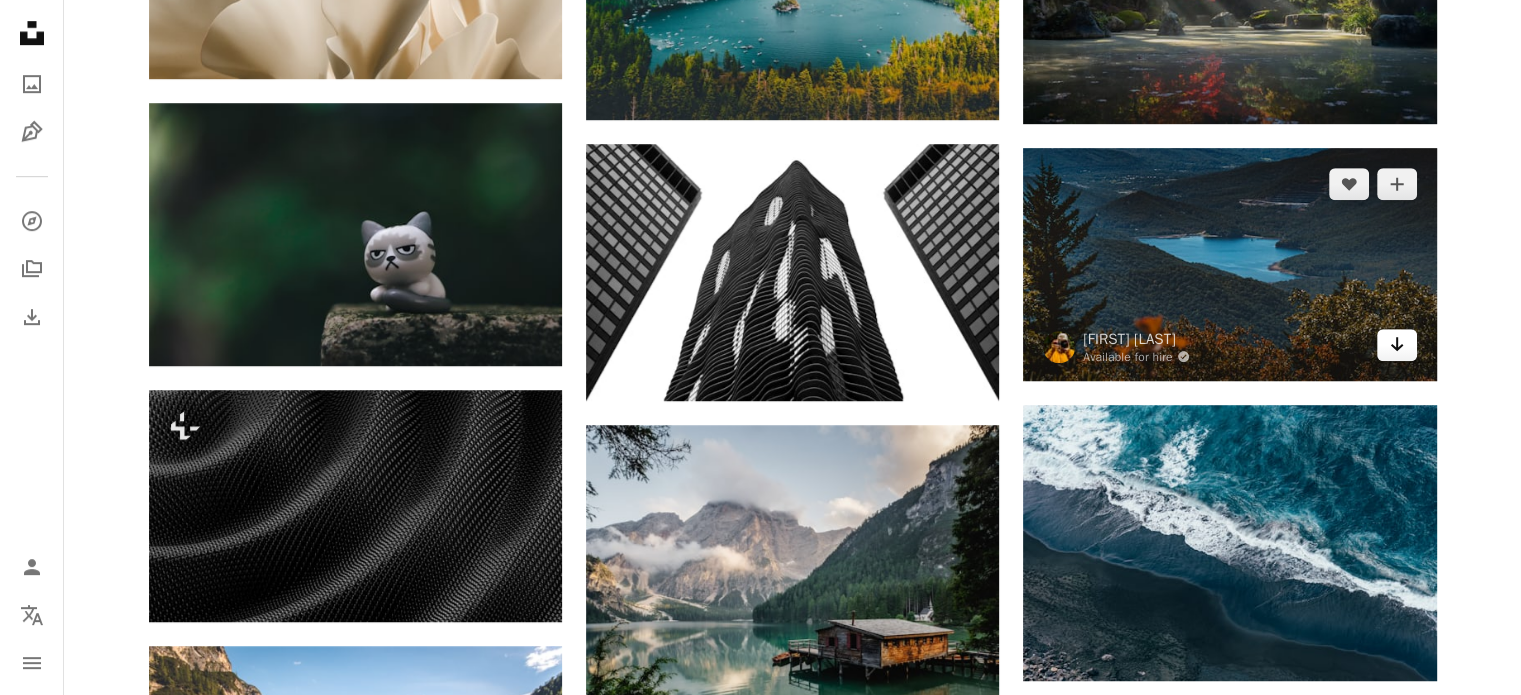 click on "Arrow pointing down" 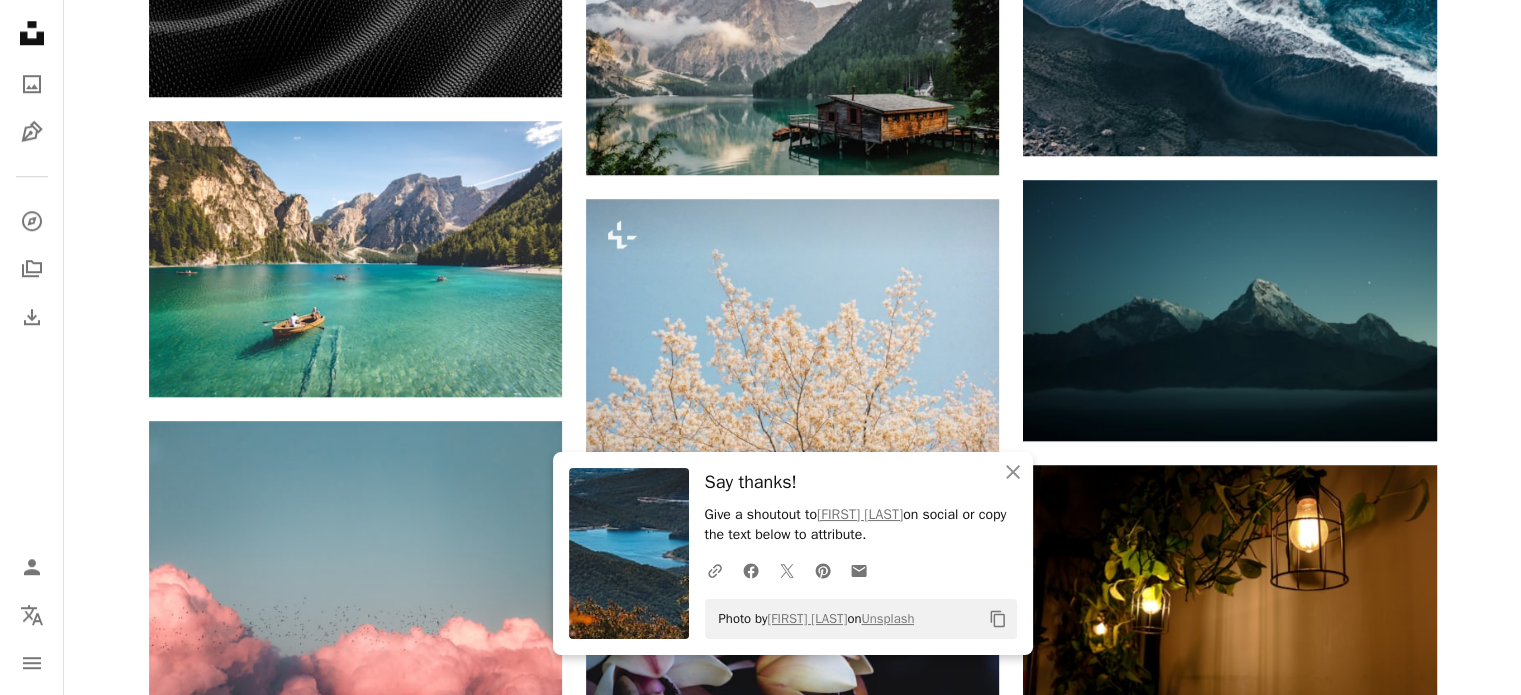 scroll, scrollTop: 1738, scrollLeft: 0, axis: vertical 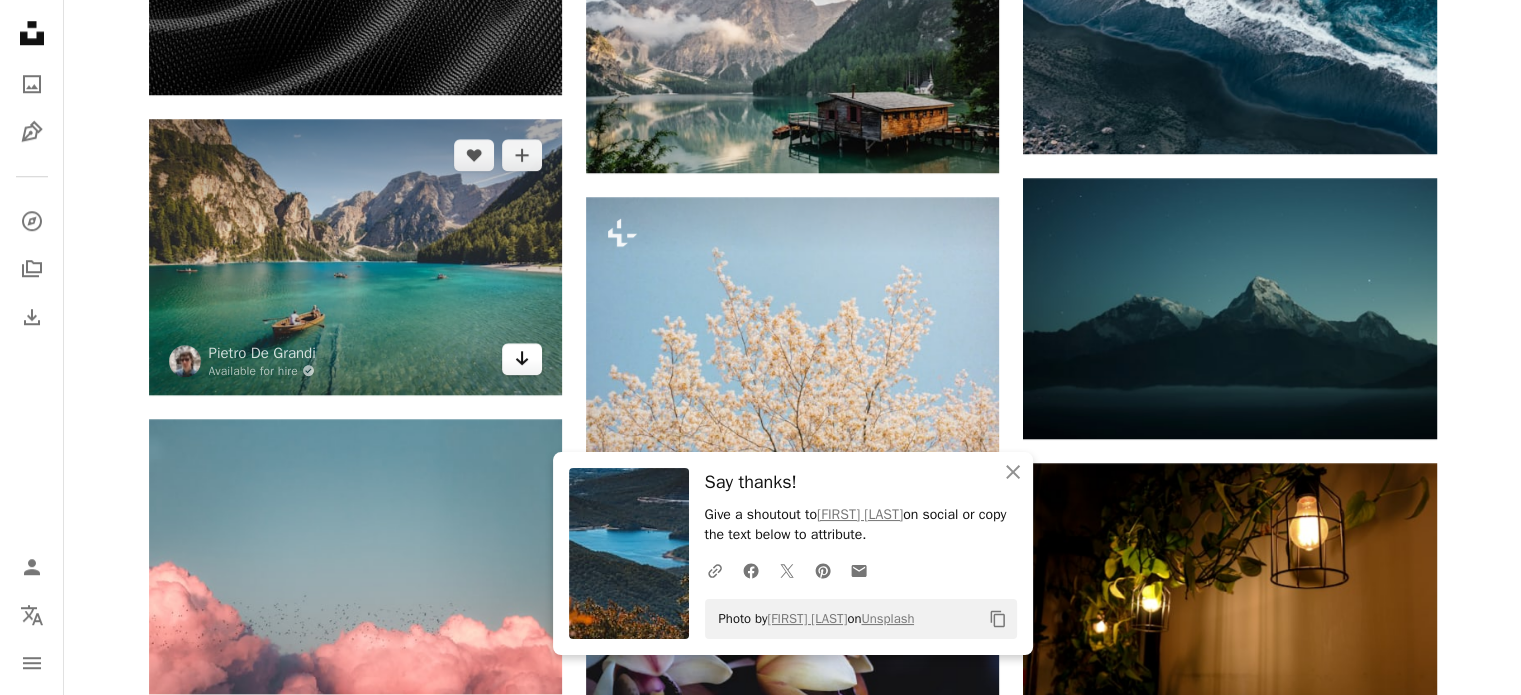 click on "Arrow pointing down" 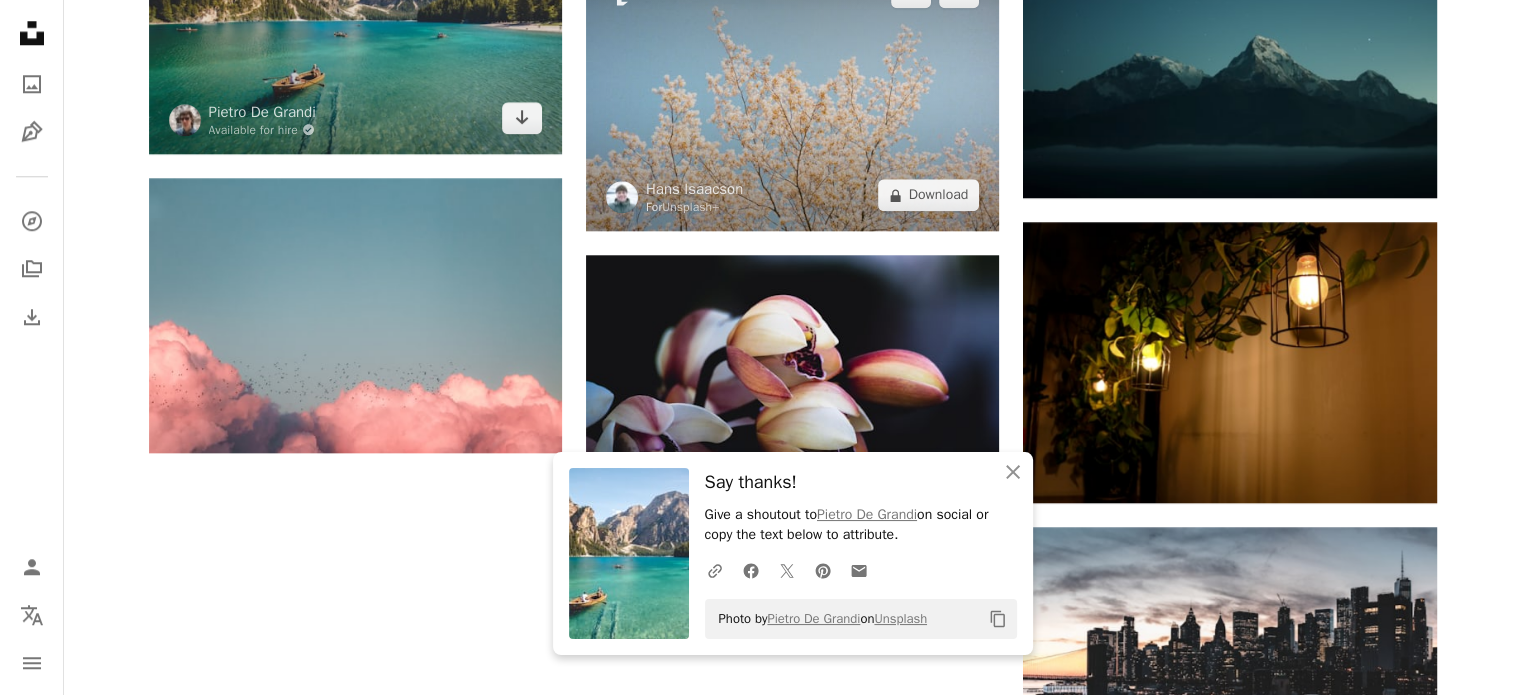 scroll, scrollTop: 1986, scrollLeft: 0, axis: vertical 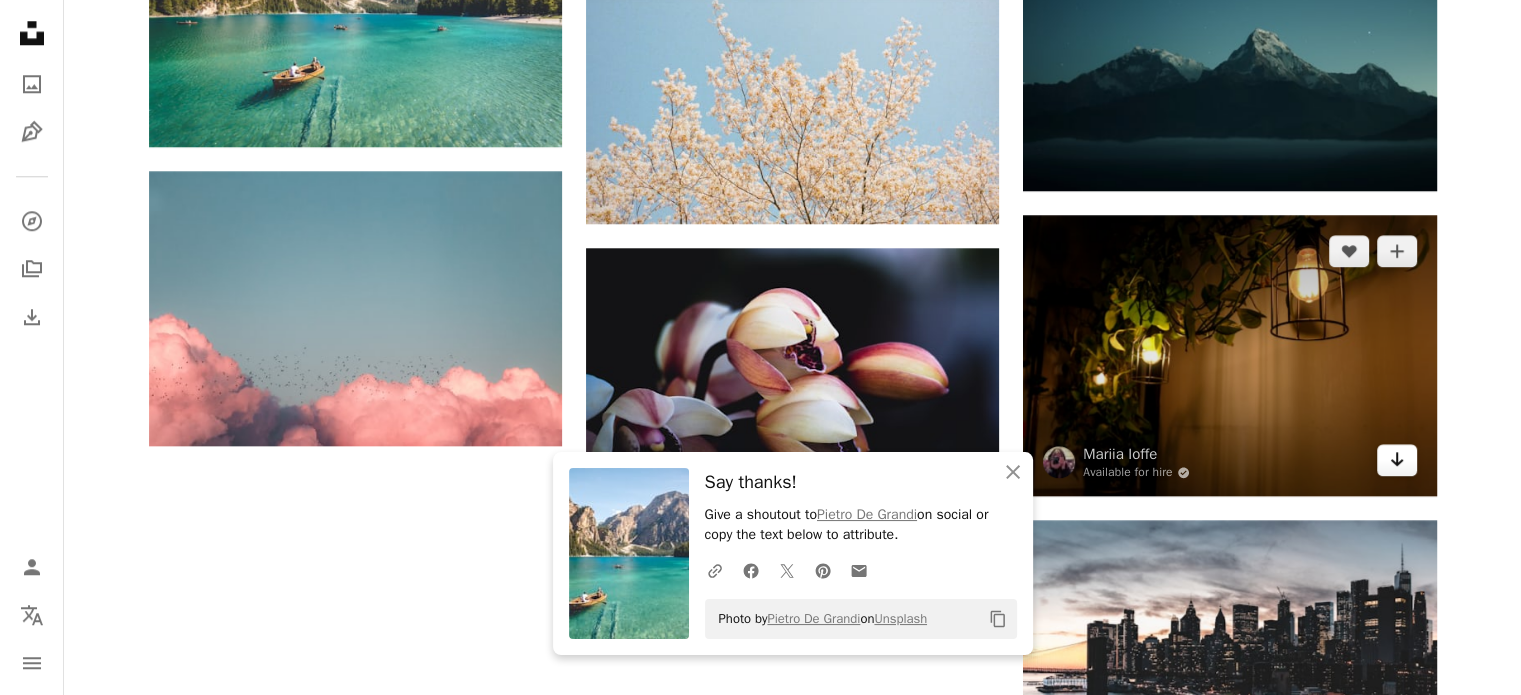 click on "Arrow pointing down" 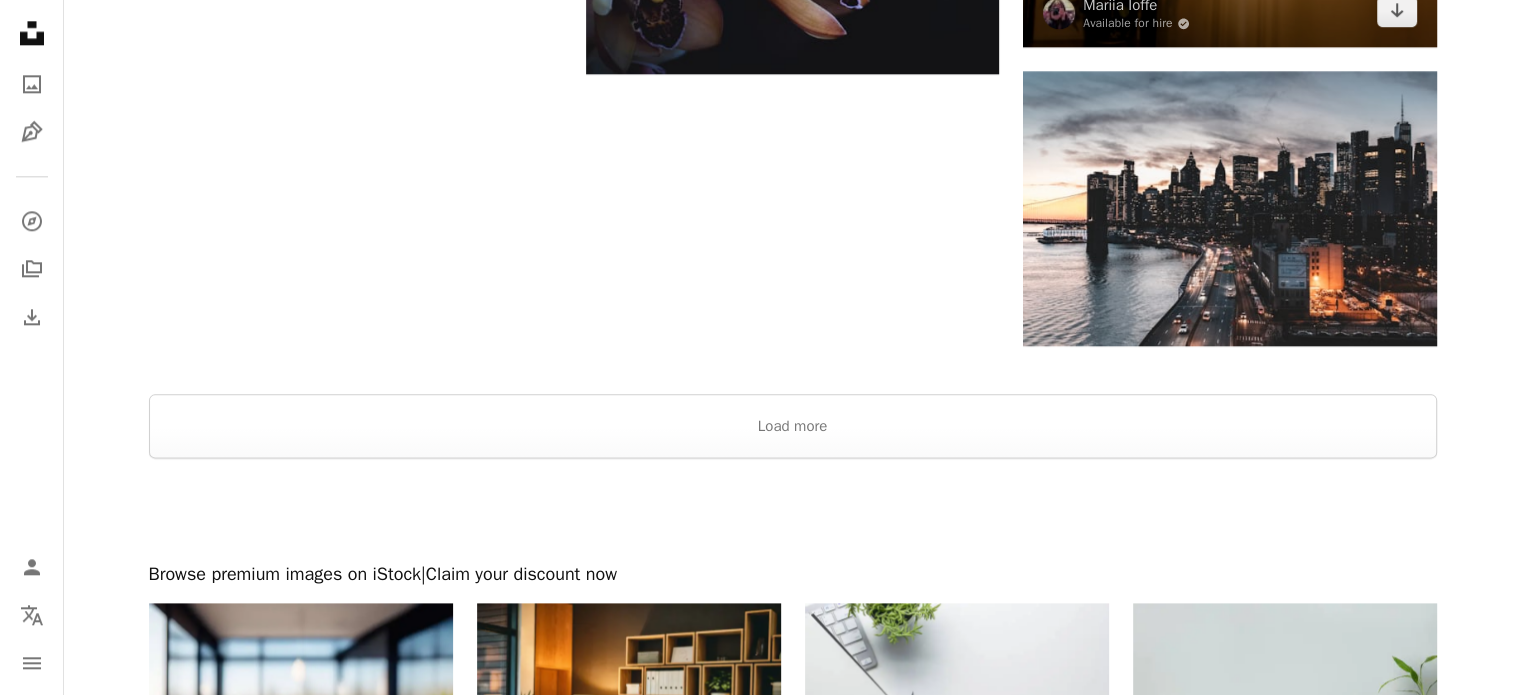 scroll, scrollTop: 2510, scrollLeft: 0, axis: vertical 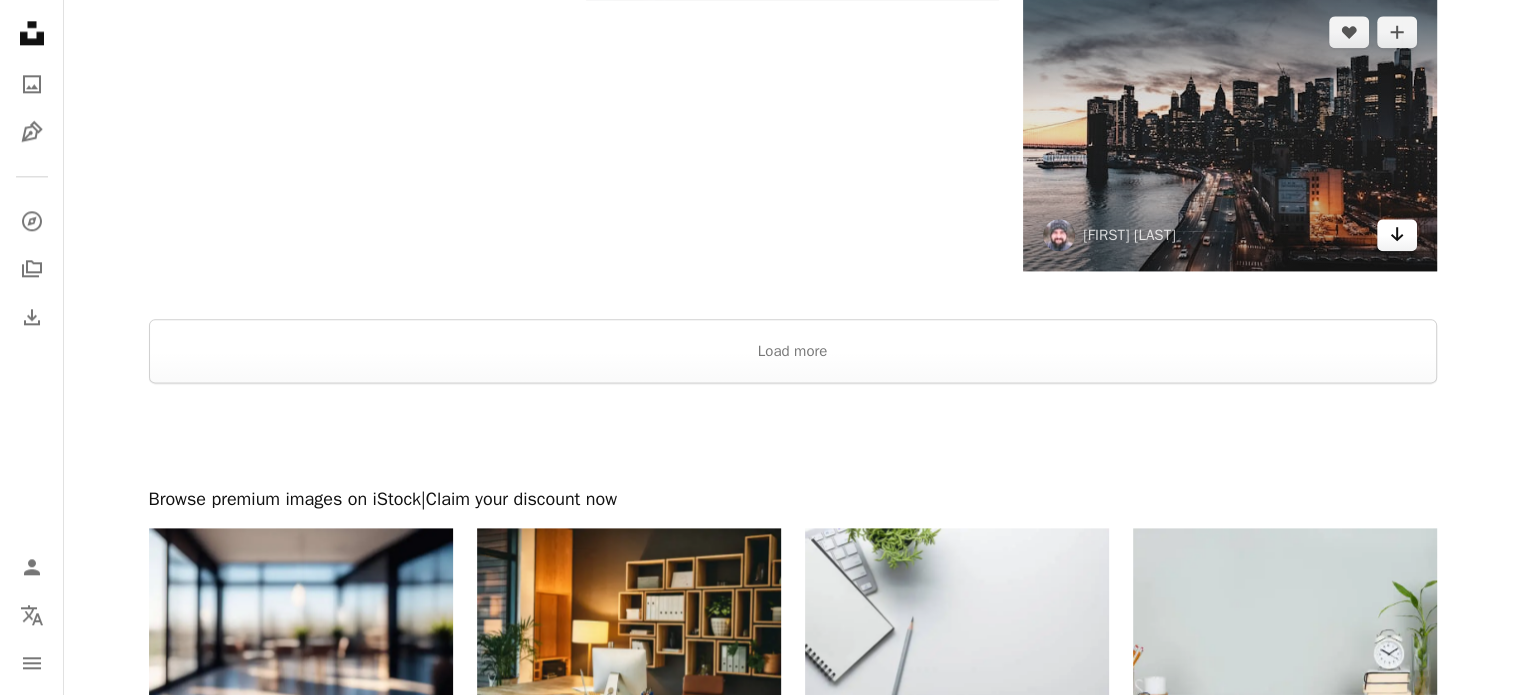 click on "Arrow pointing down" at bounding box center [1397, 235] 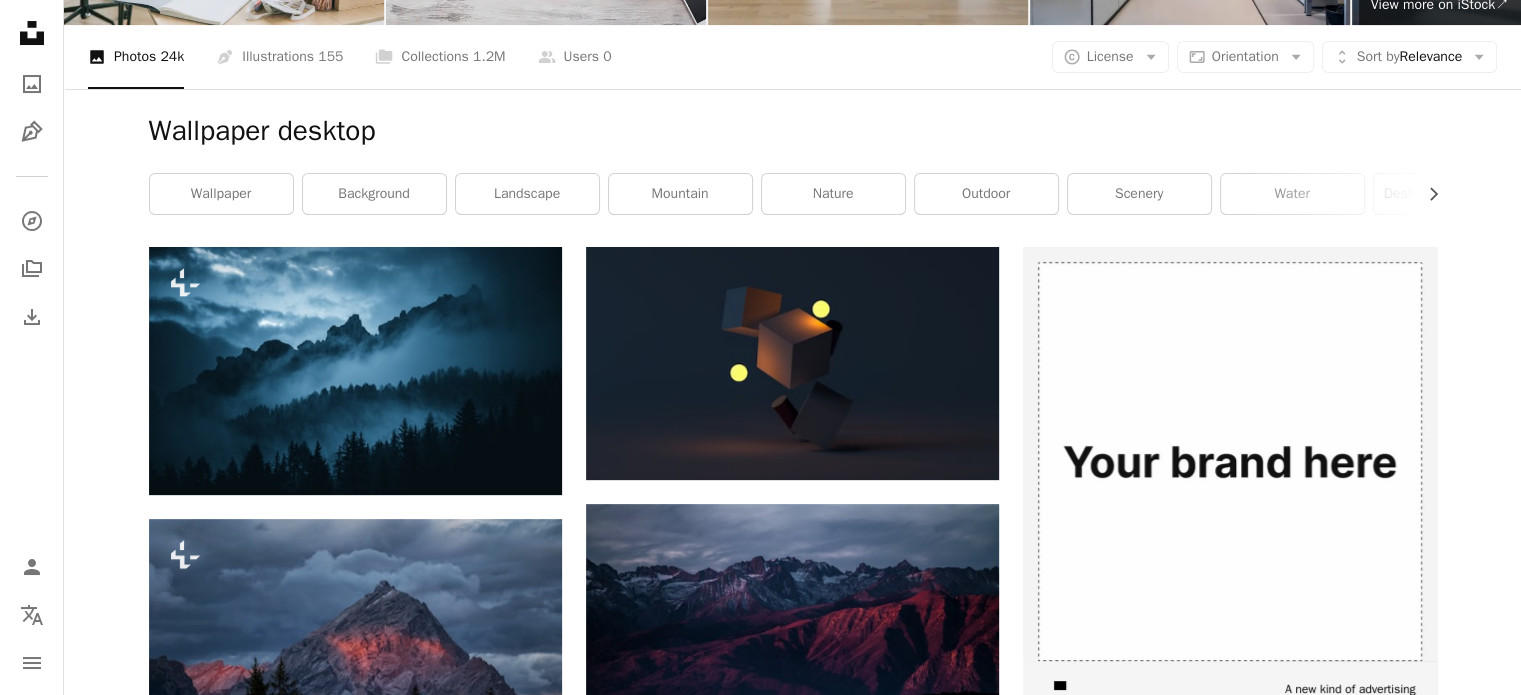 scroll, scrollTop: 0, scrollLeft: 0, axis: both 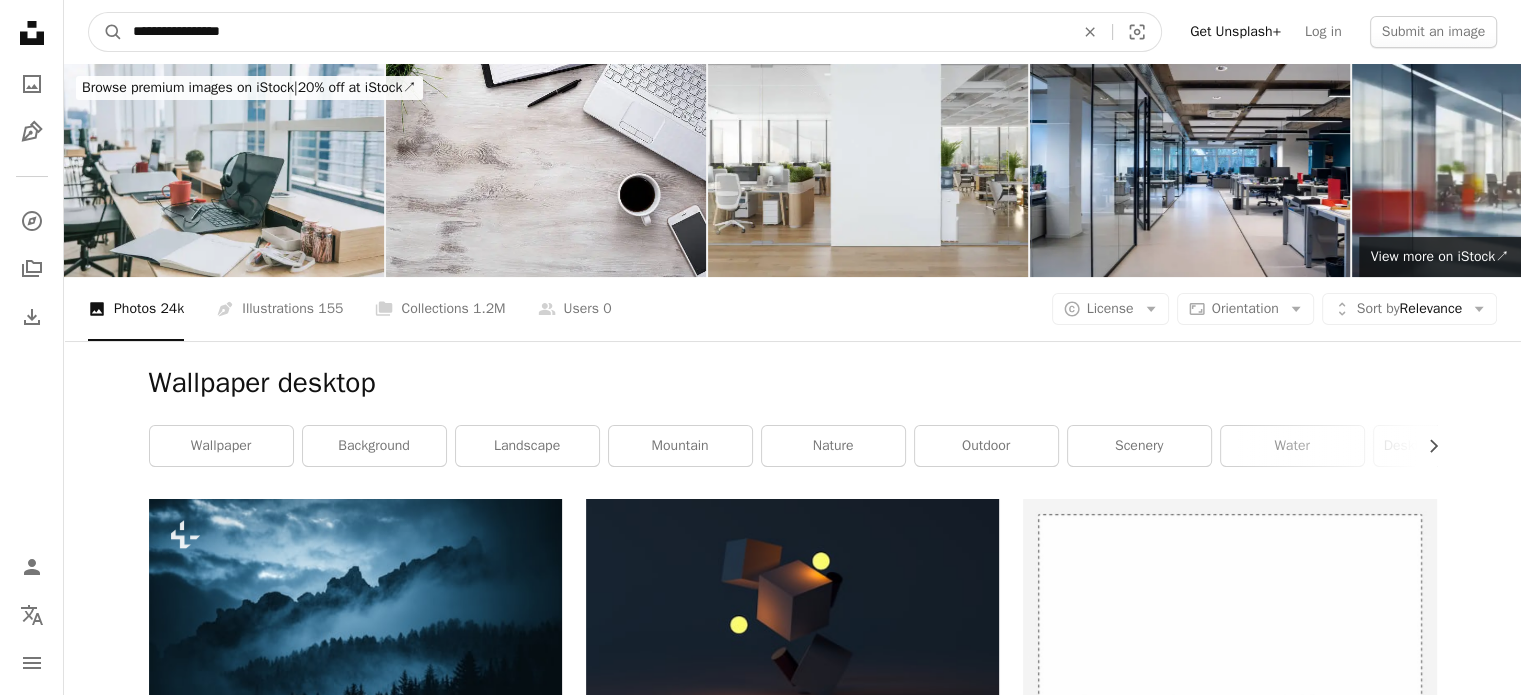 click on "**********" at bounding box center (595, 32) 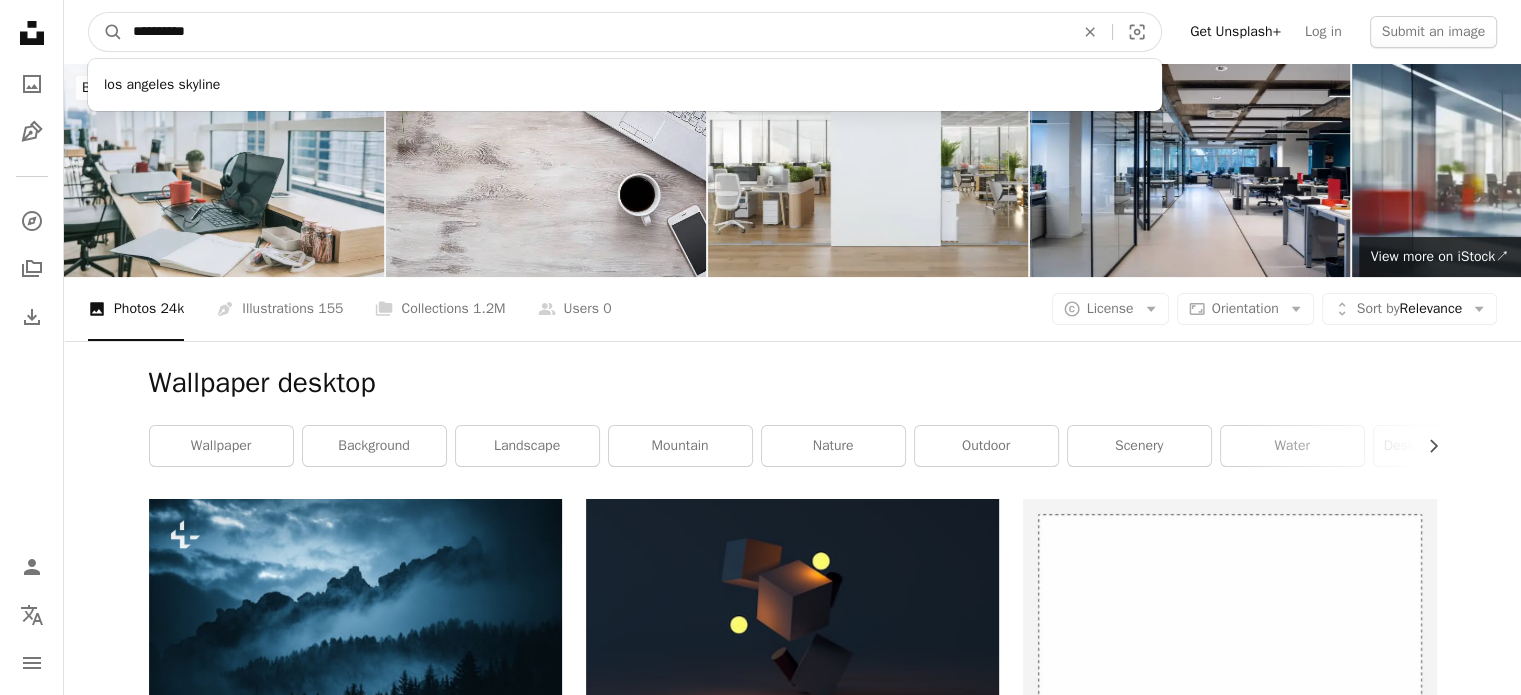 type on "**********" 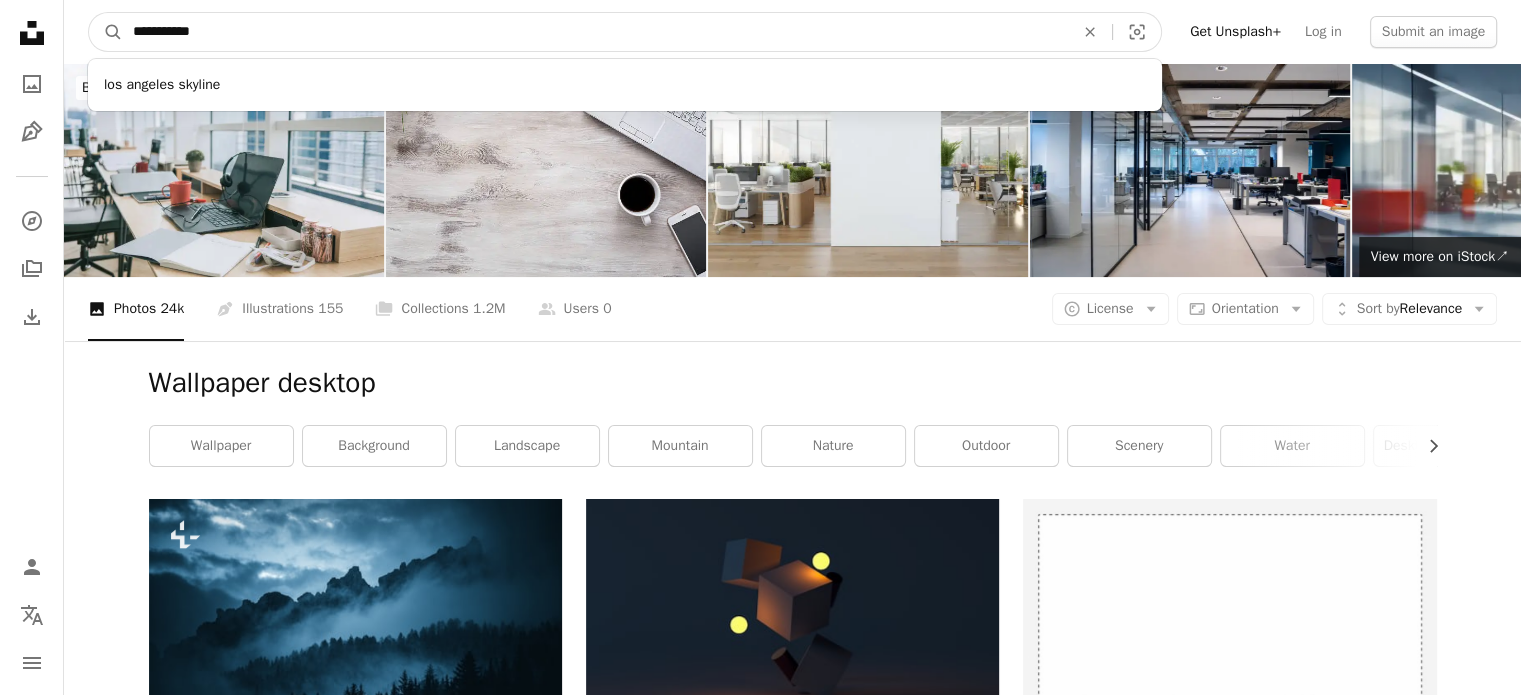 click on "A magnifying glass" at bounding box center (106, 32) 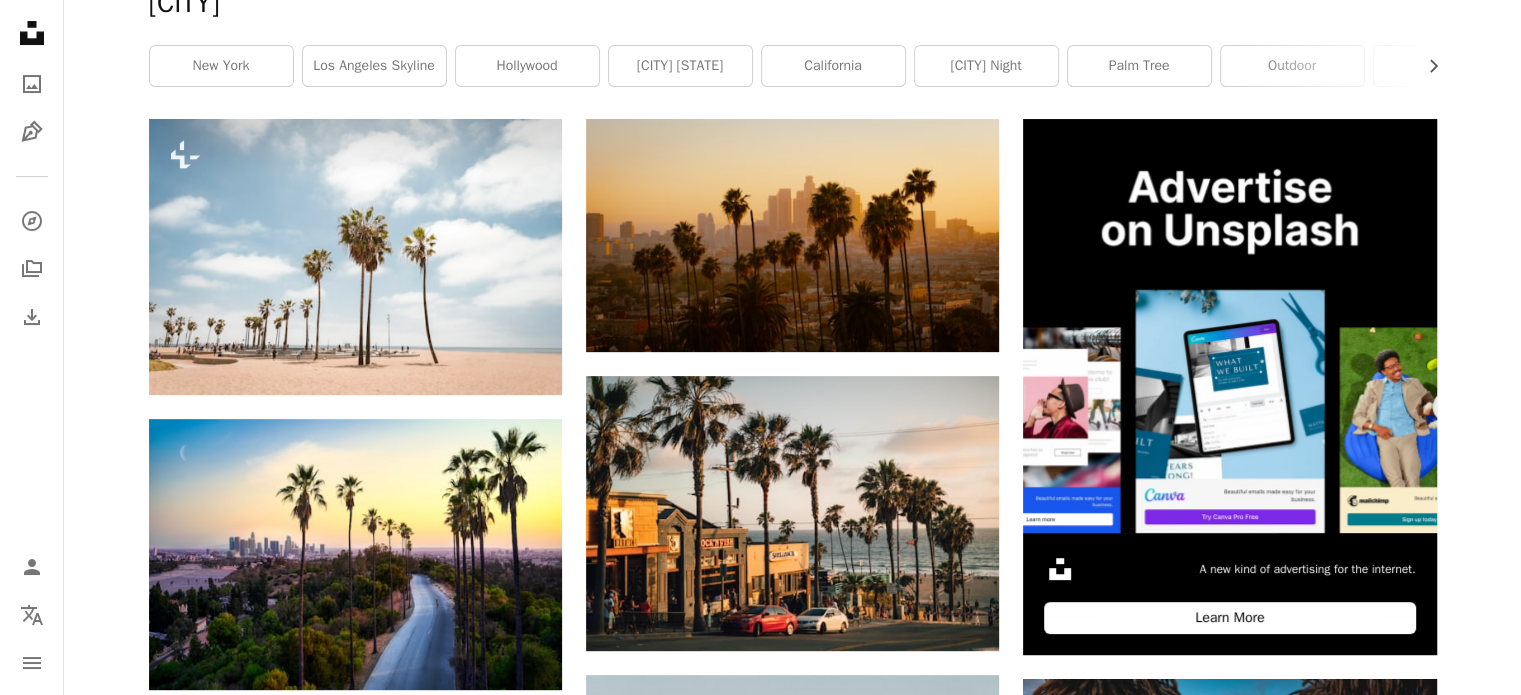scroll, scrollTop: 382, scrollLeft: 0, axis: vertical 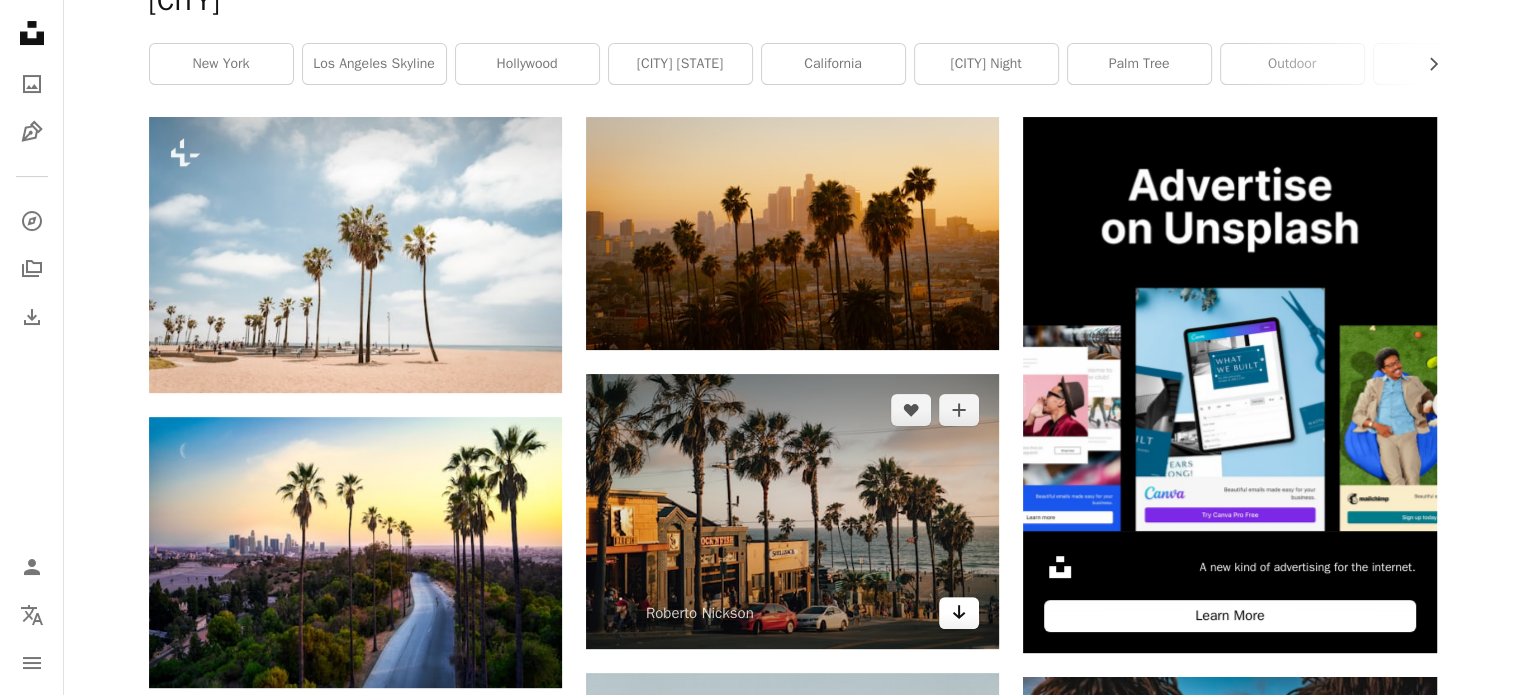 click on "Arrow pointing down" 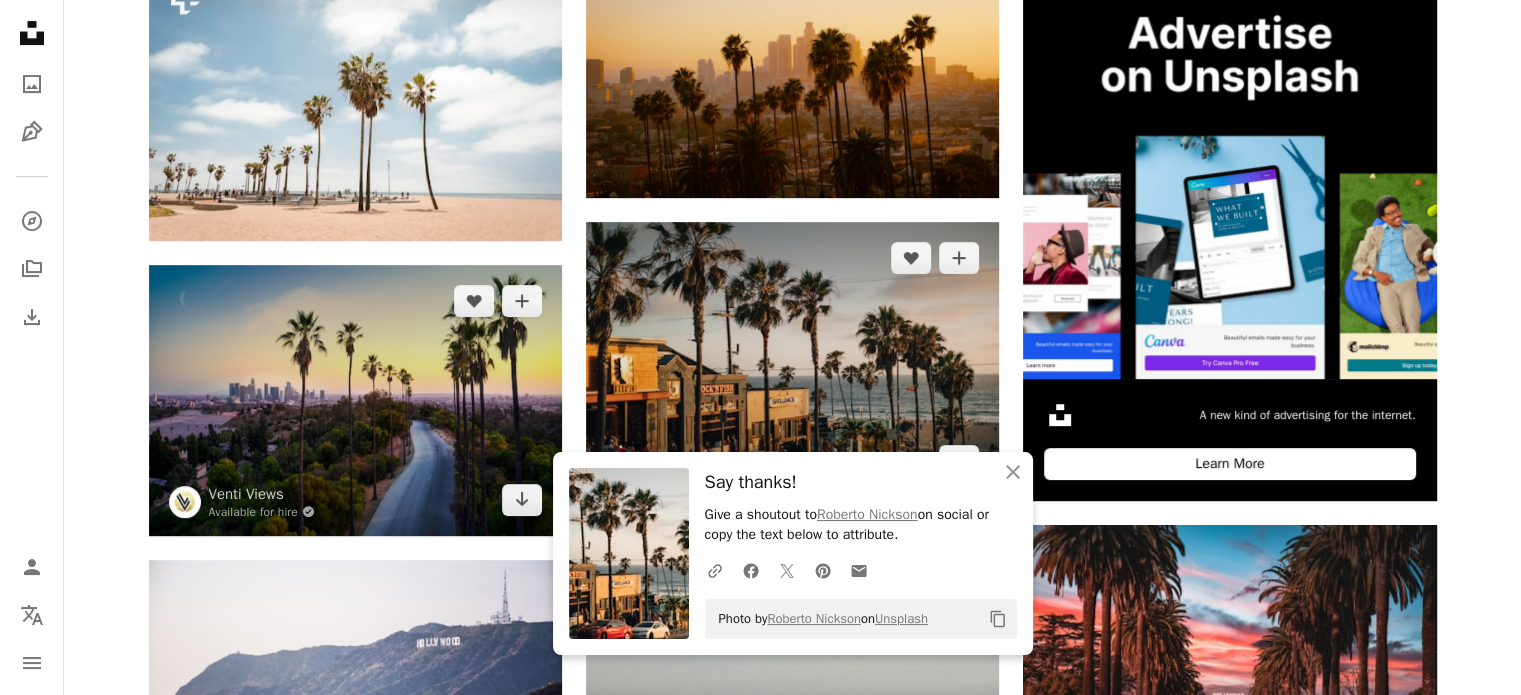 scroll, scrollTop: 578, scrollLeft: 0, axis: vertical 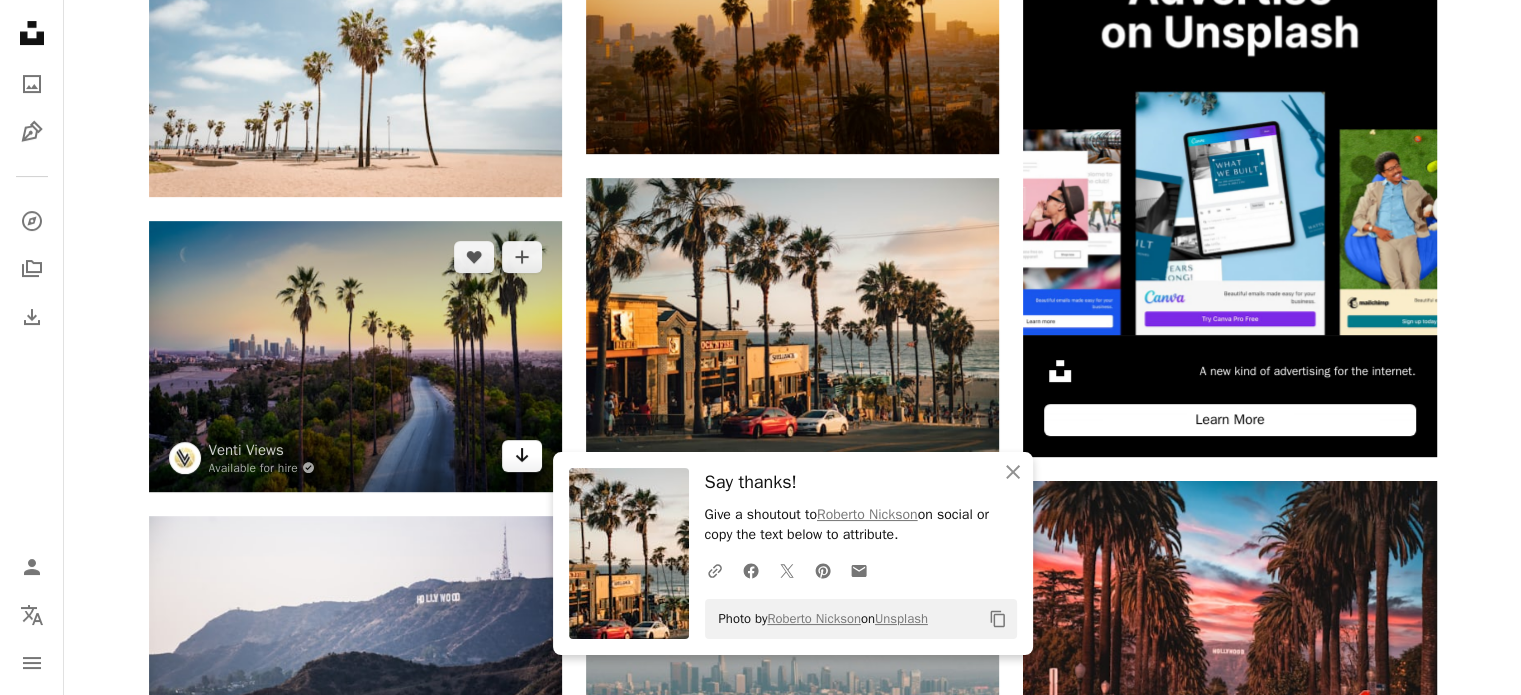 click on "Arrow pointing down" 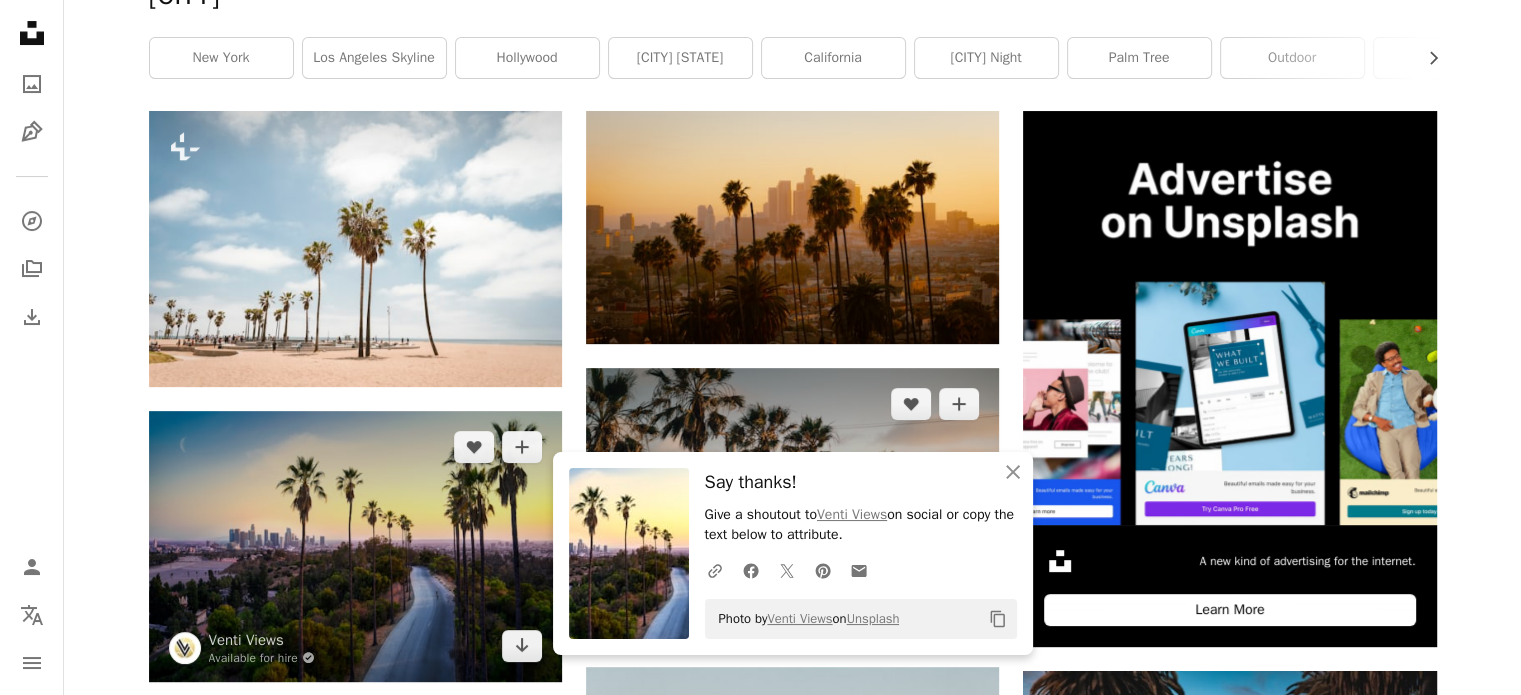scroll, scrollTop: 320, scrollLeft: 0, axis: vertical 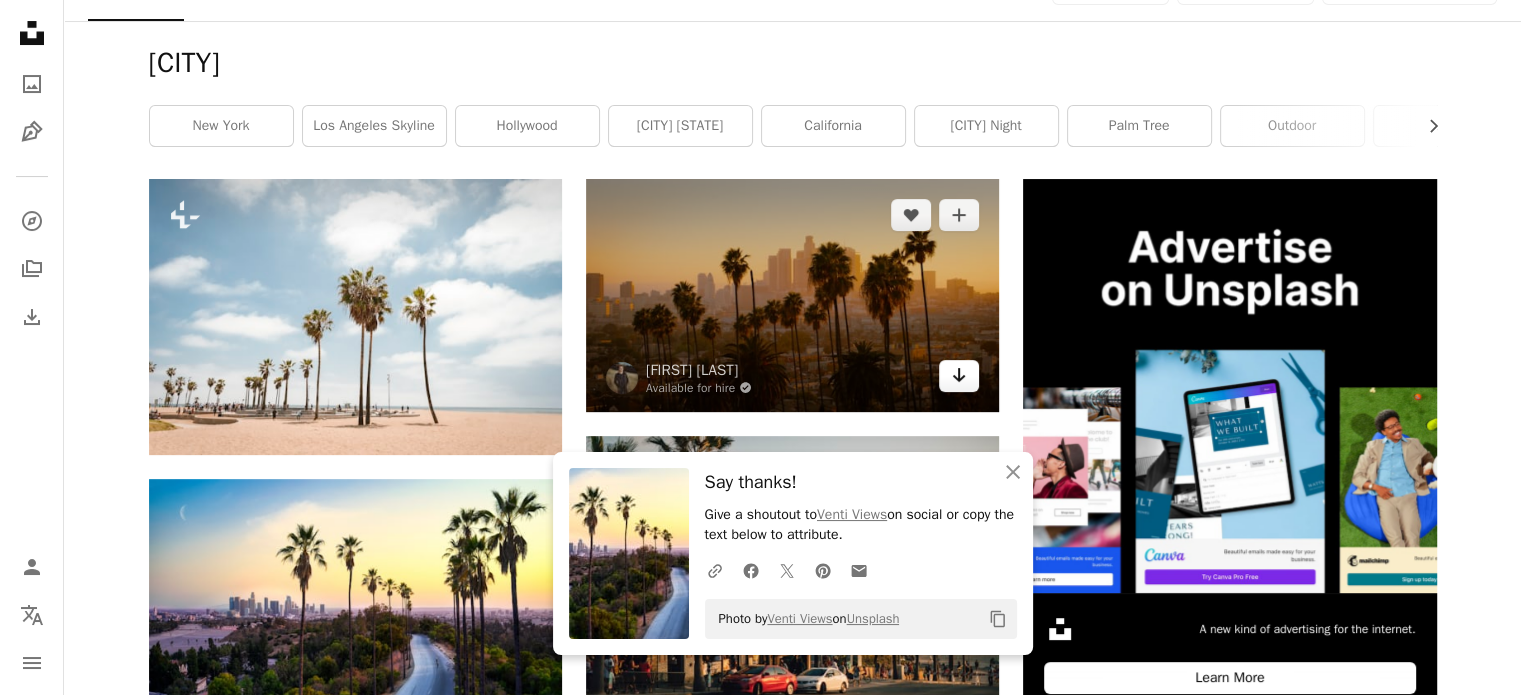click 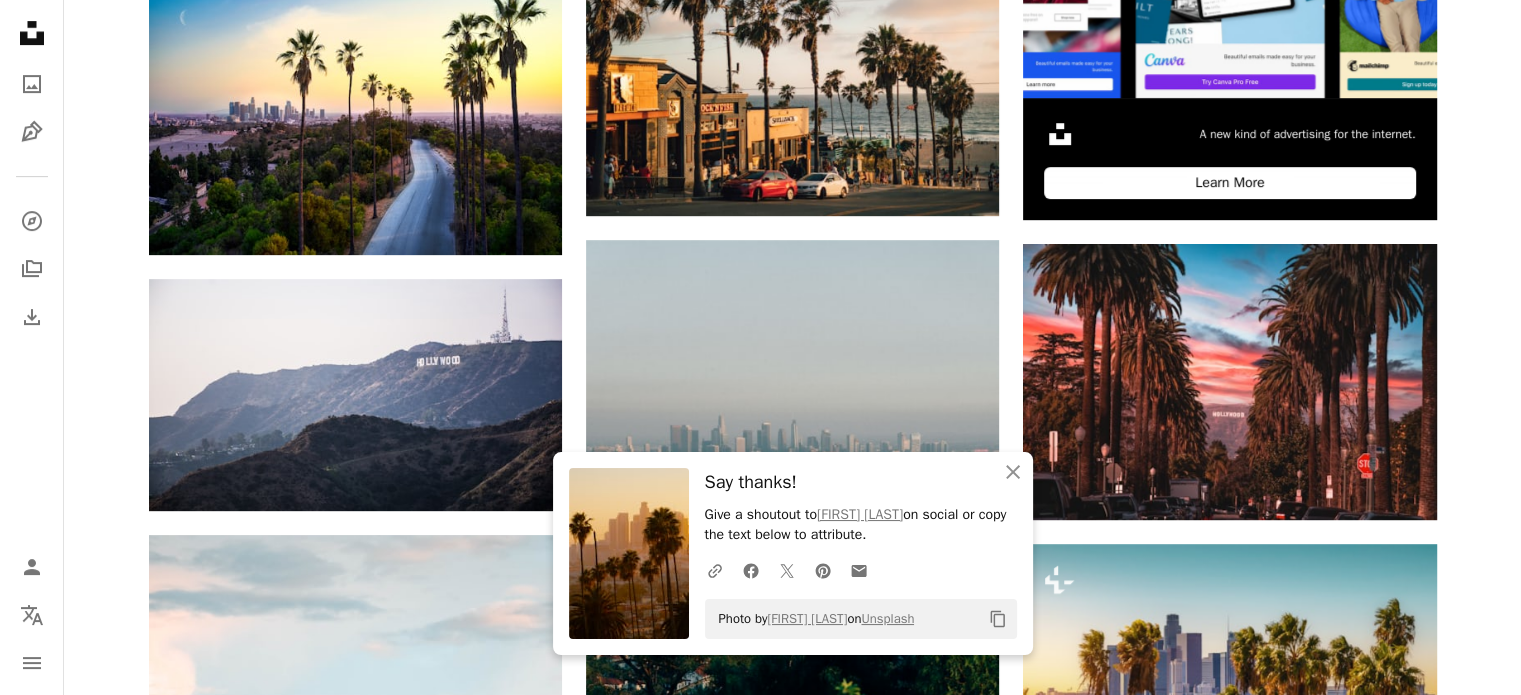 scroll, scrollTop: 1092, scrollLeft: 0, axis: vertical 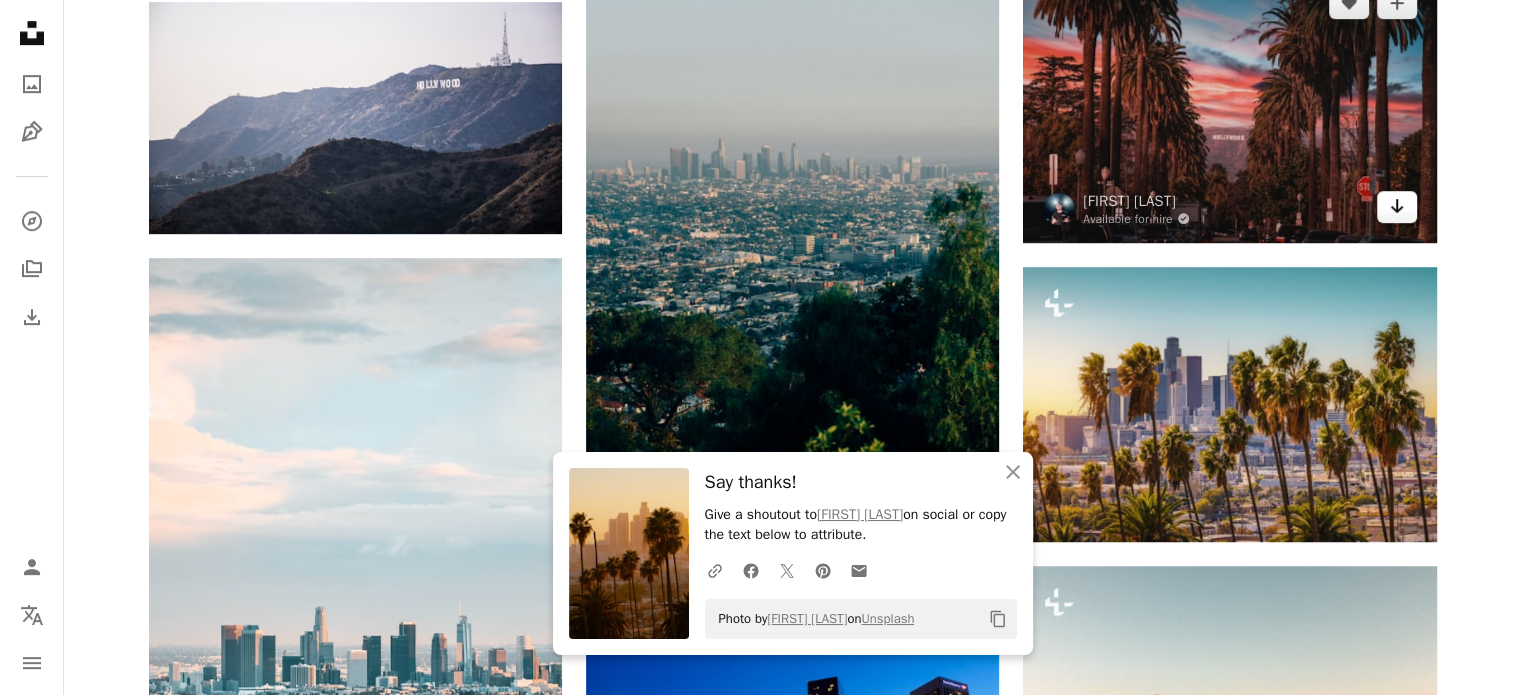 click on "Arrow pointing down" 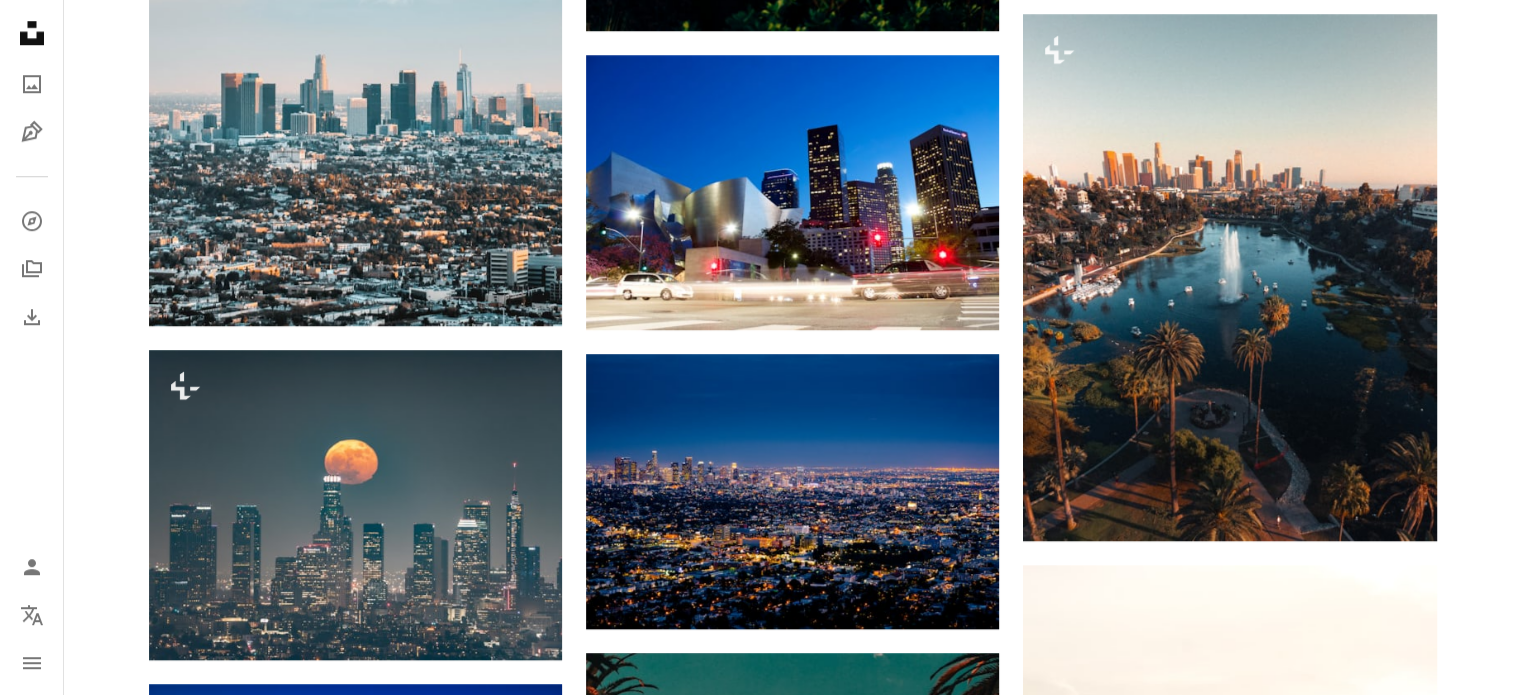 scroll, scrollTop: 1650, scrollLeft: 0, axis: vertical 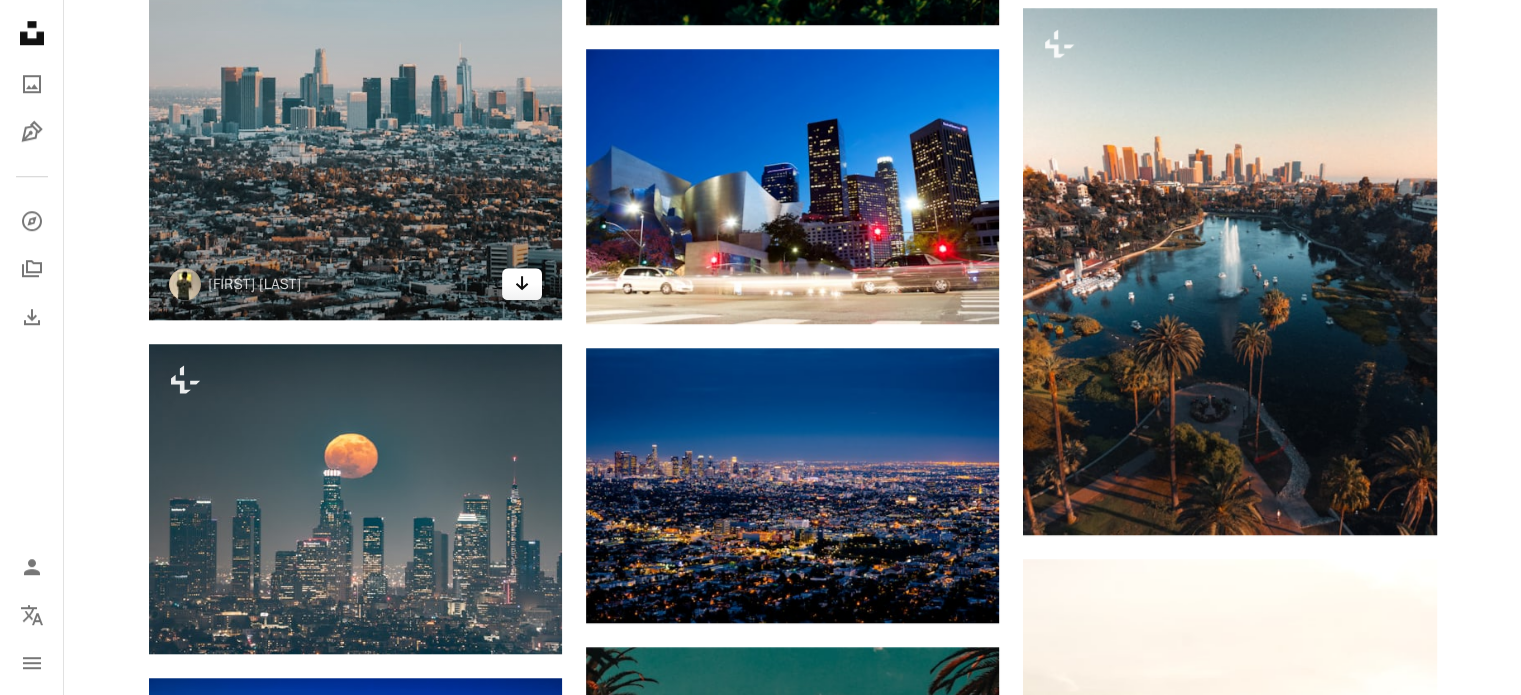 click on "Arrow pointing down" 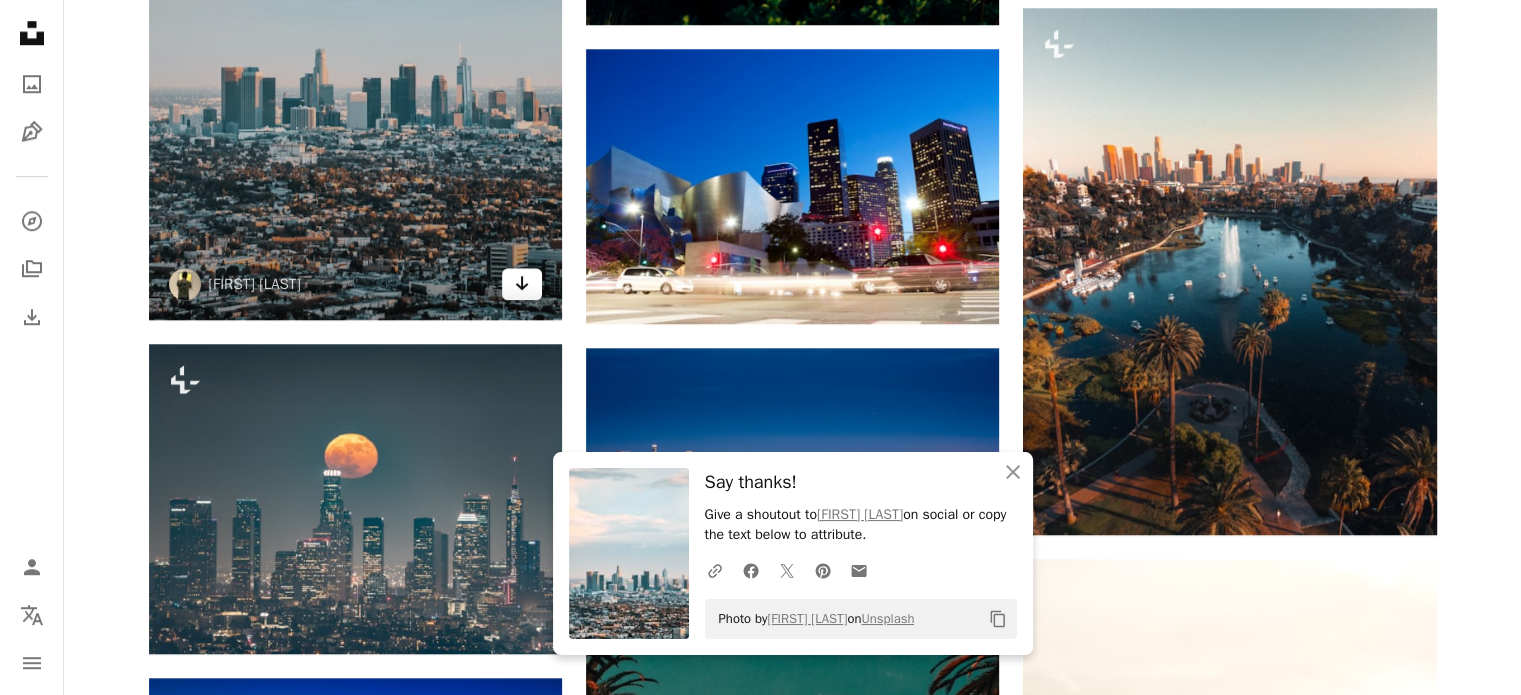 click on "Arrow pointing down" 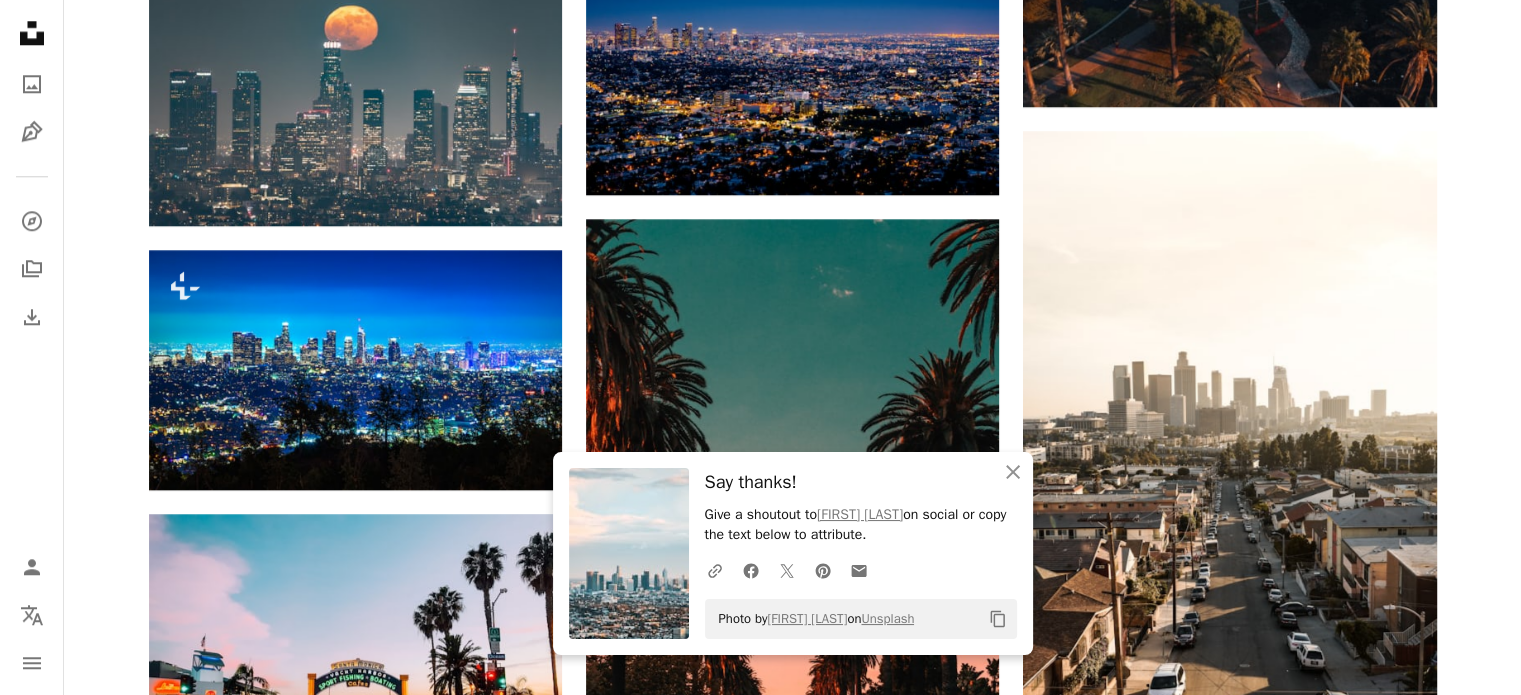 scroll, scrollTop: 2076, scrollLeft: 0, axis: vertical 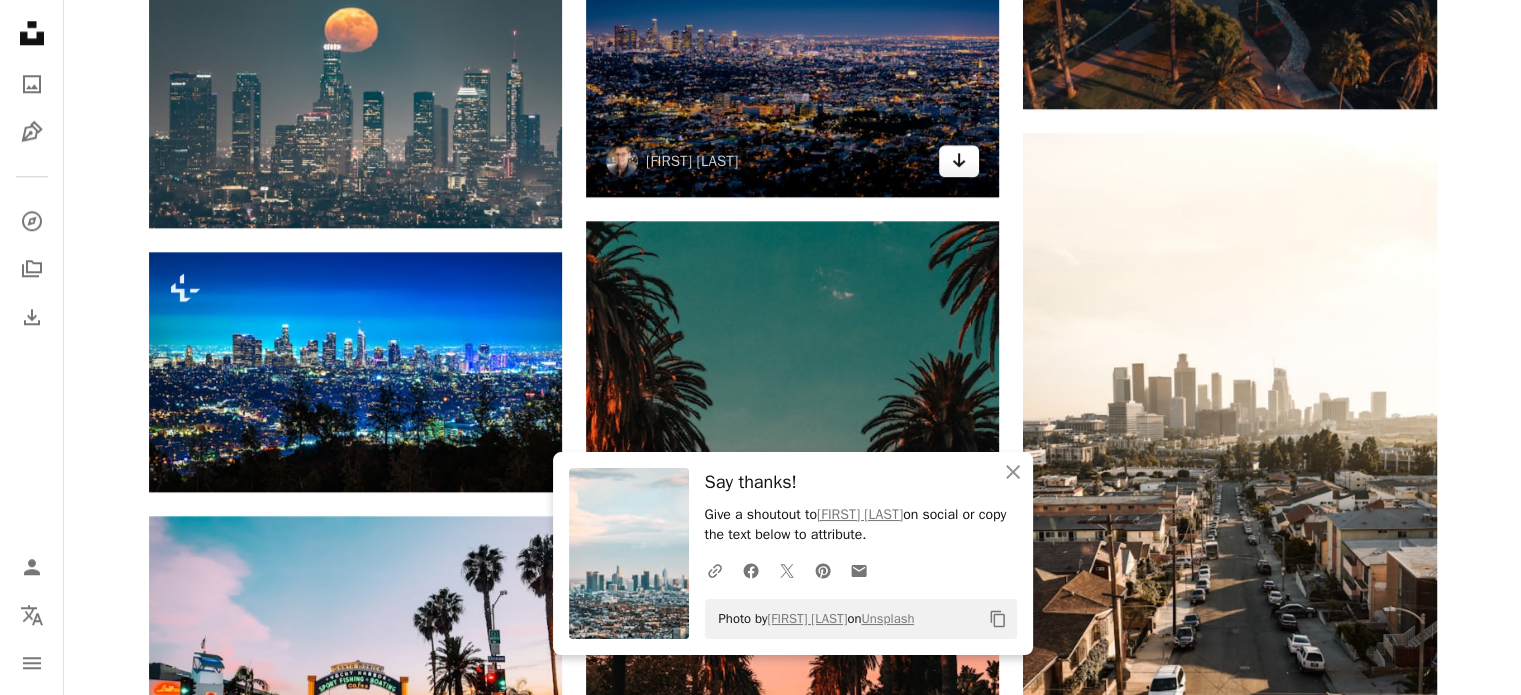 click 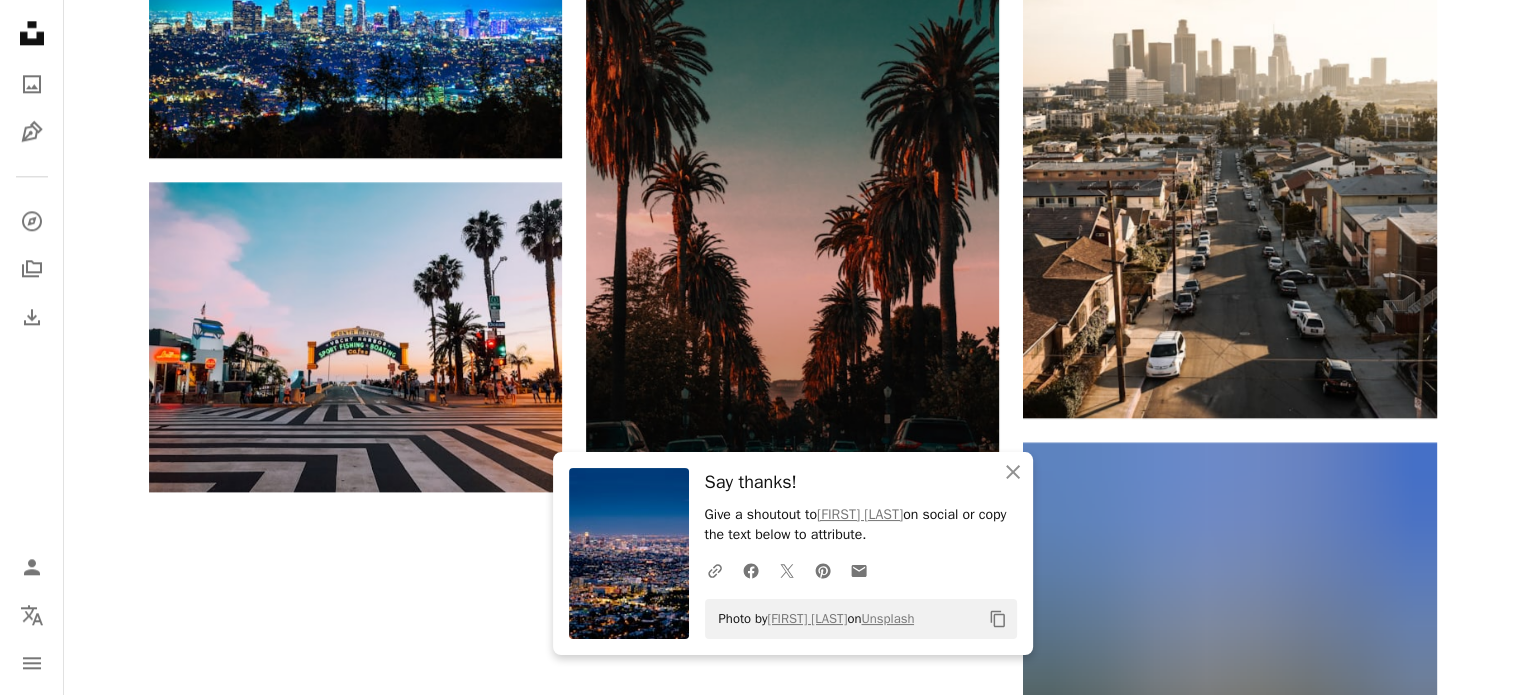 scroll, scrollTop: 2408, scrollLeft: 0, axis: vertical 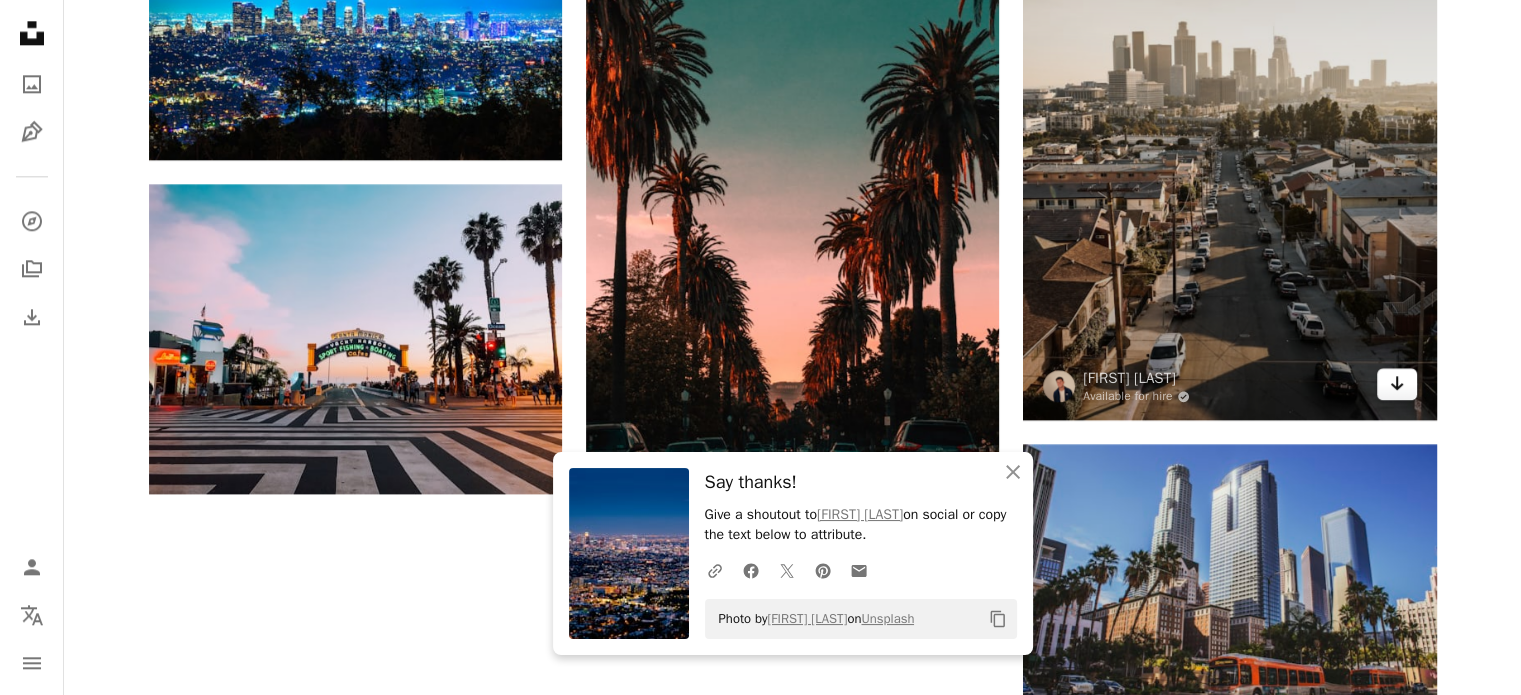 click on "Arrow pointing down" at bounding box center (1397, 384) 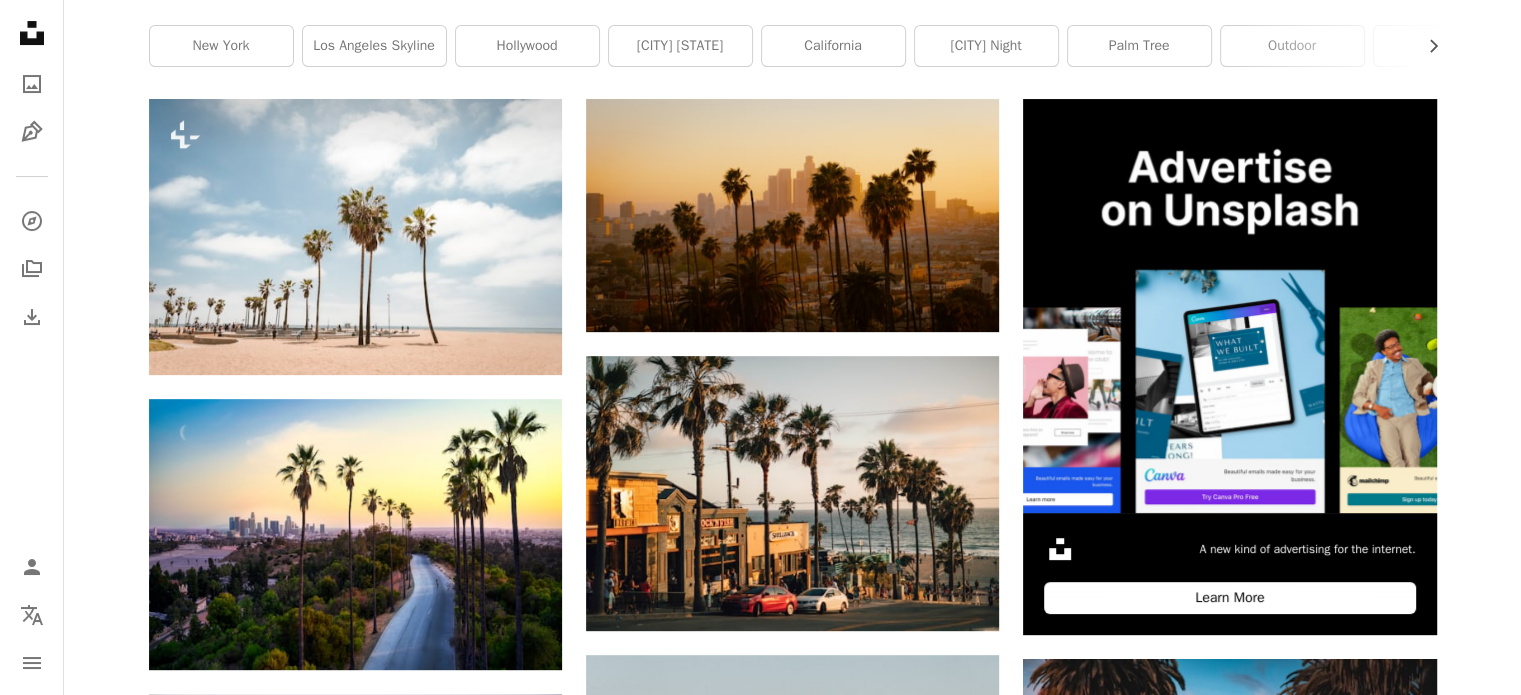 scroll, scrollTop: 0, scrollLeft: 0, axis: both 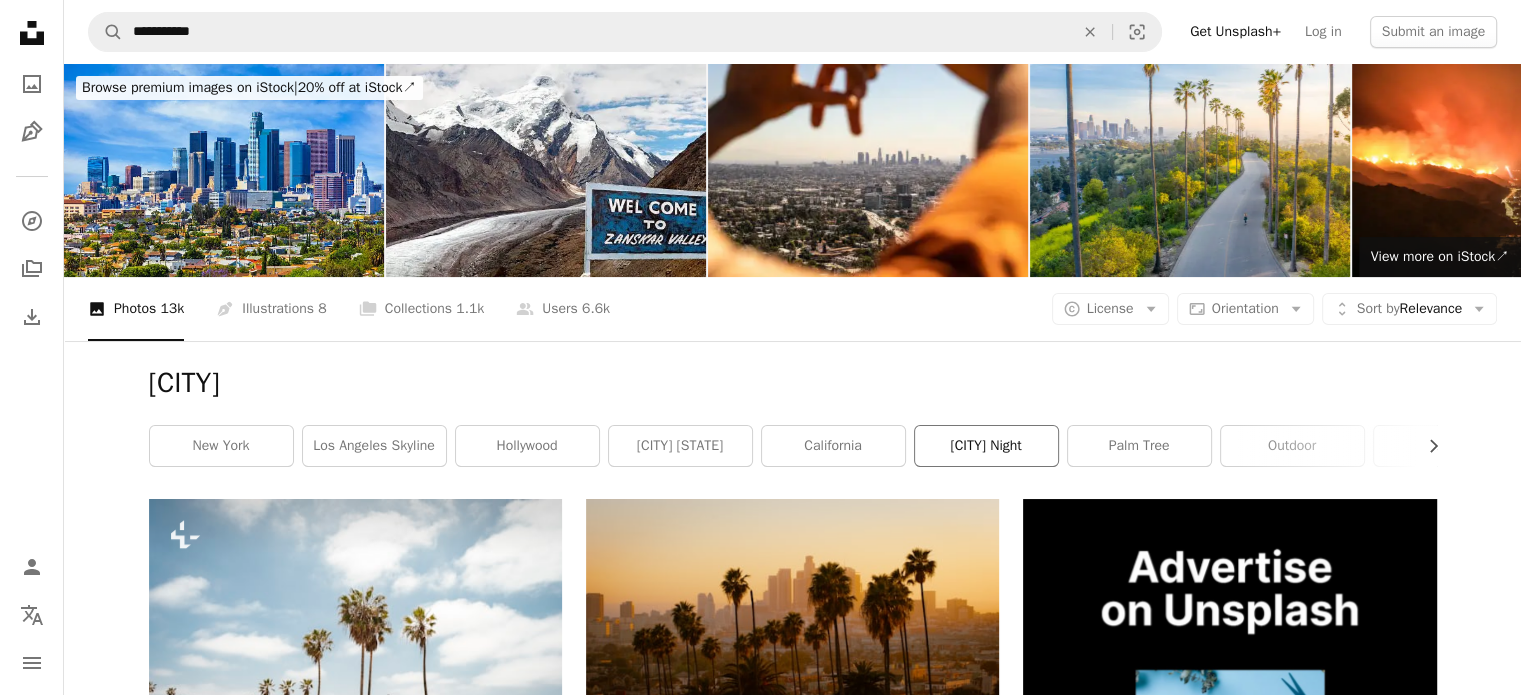 click on "[CITY] night" at bounding box center (986, 446) 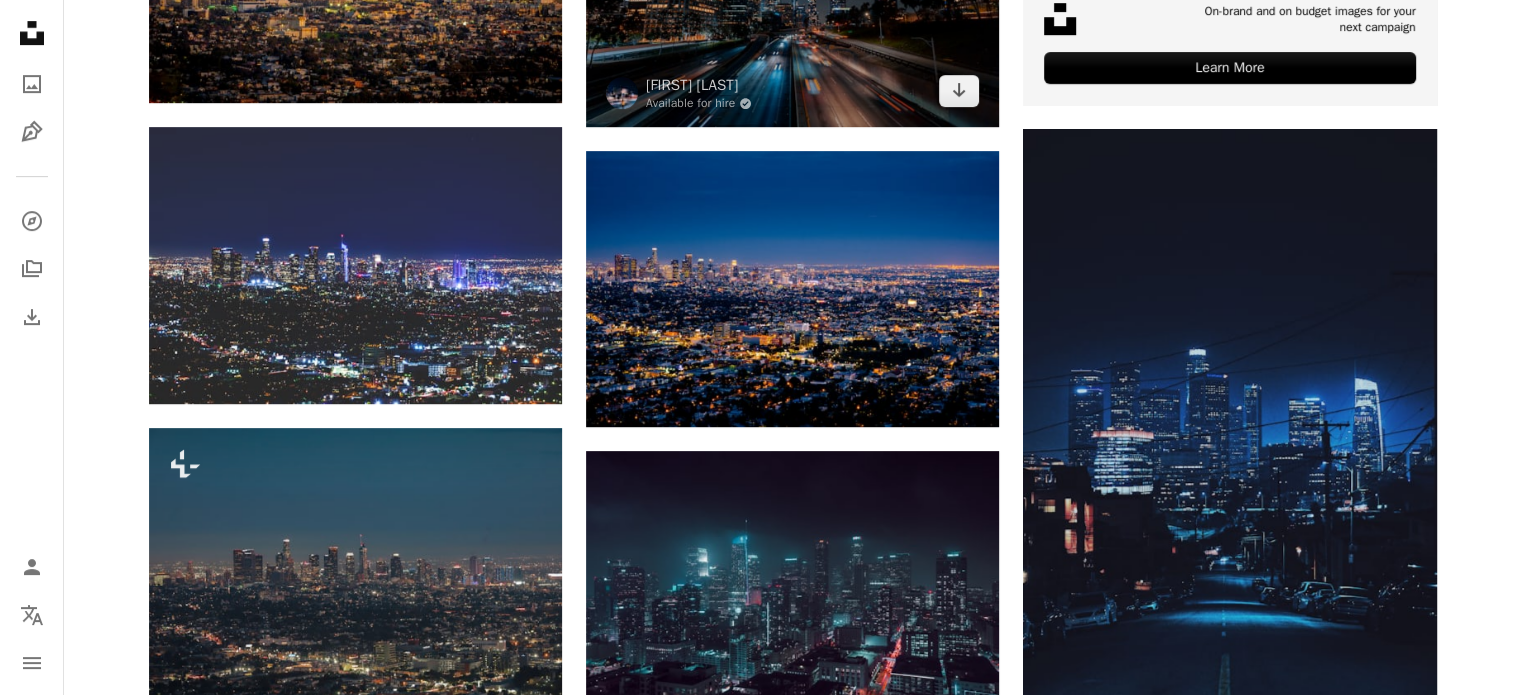 scroll, scrollTop: 930, scrollLeft: 0, axis: vertical 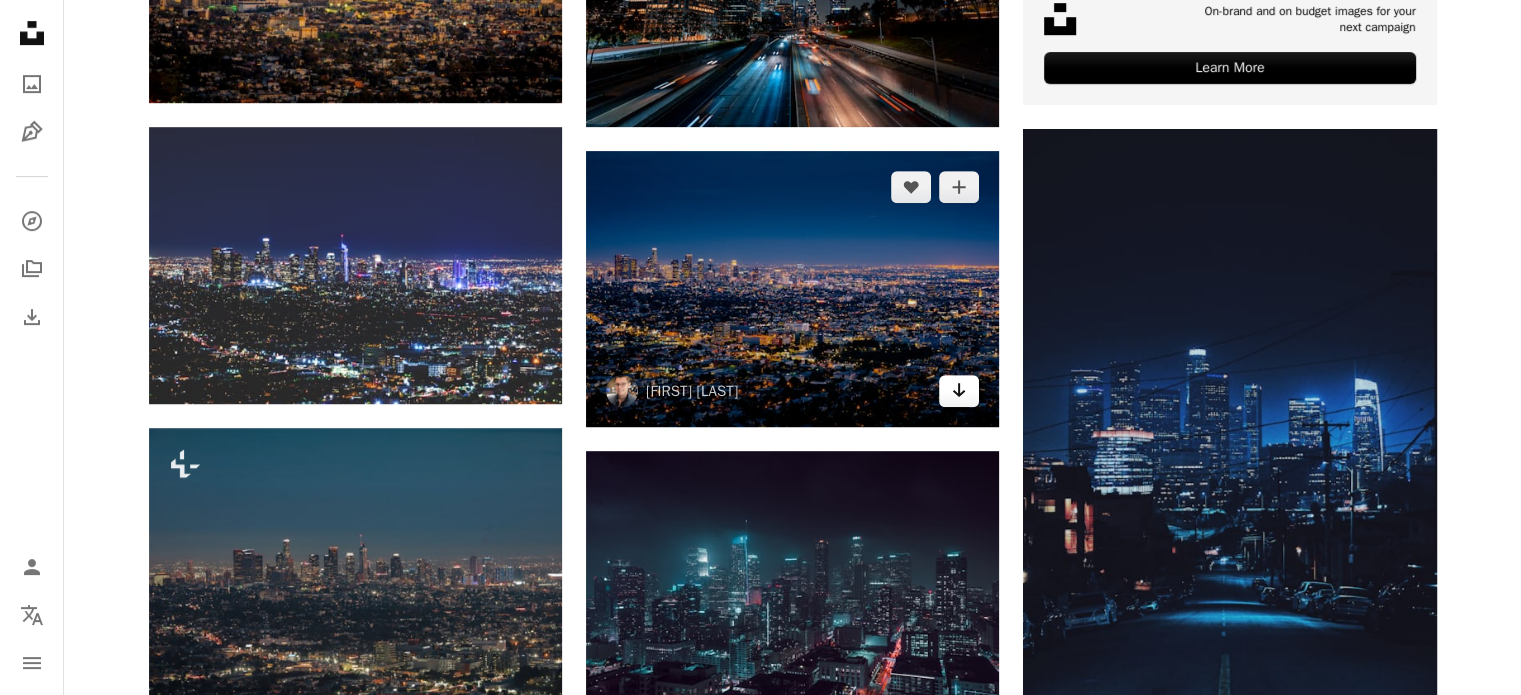 click on "Arrow pointing down" at bounding box center (959, 391) 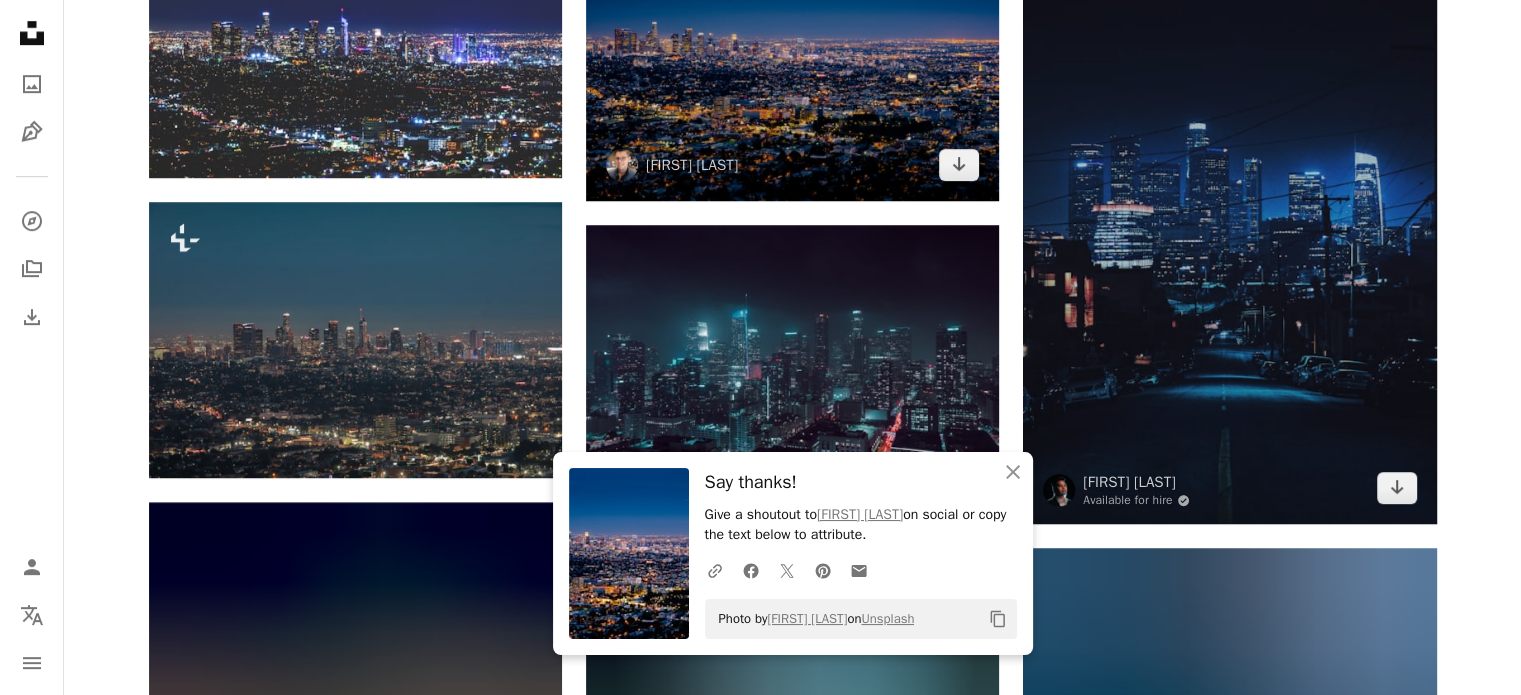 scroll, scrollTop: 1156, scrollLeft: 0, axis: vertical 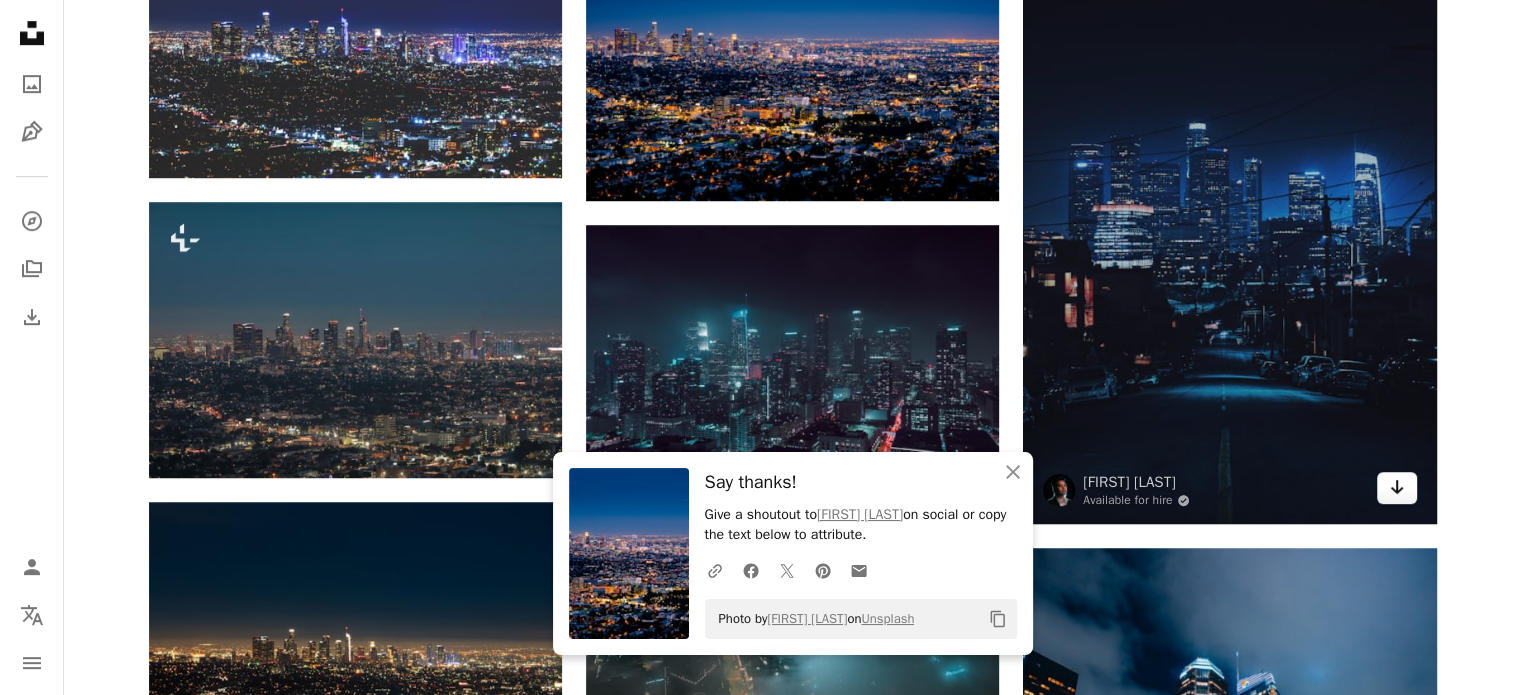 click on "Arrow pointing down" at bounding box center (1397, 488) 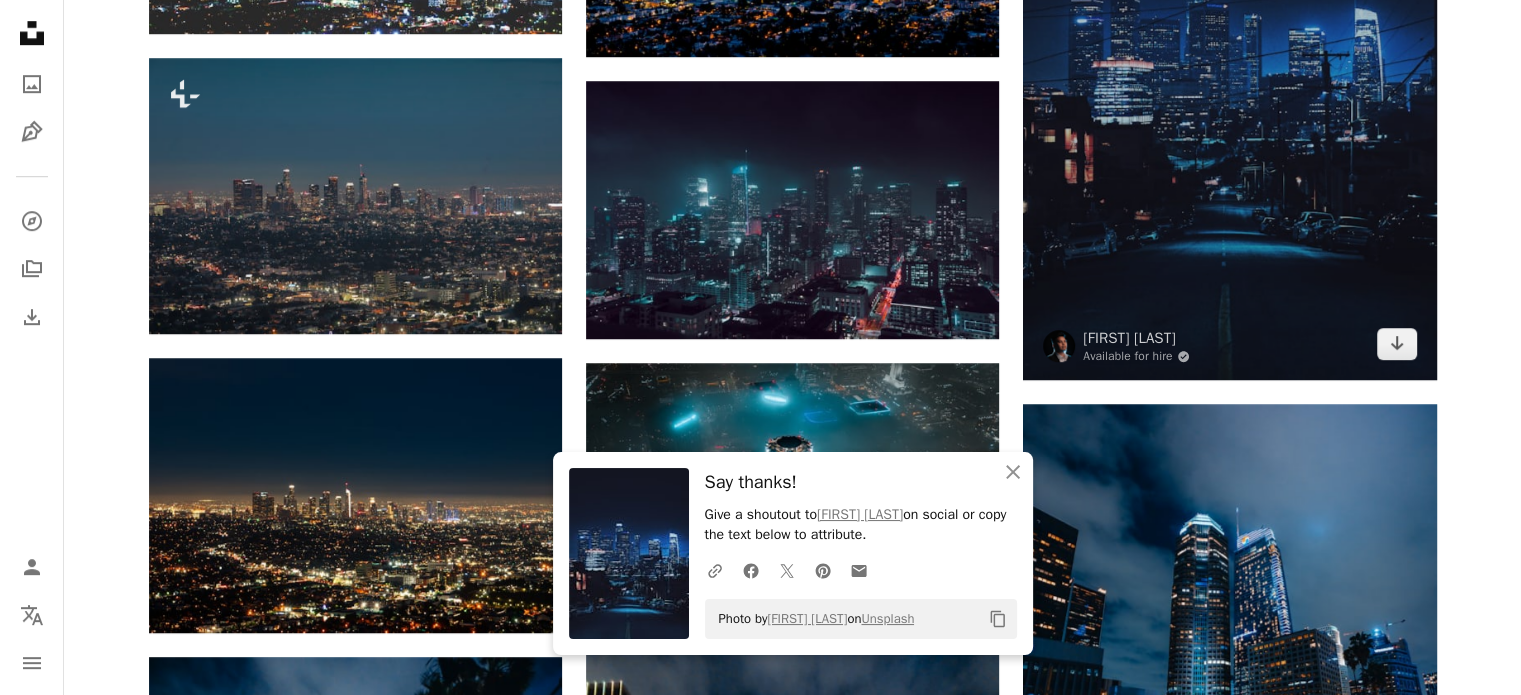 scroll, scrollTop: 1295, scrollLeft: 0, axis: vertical 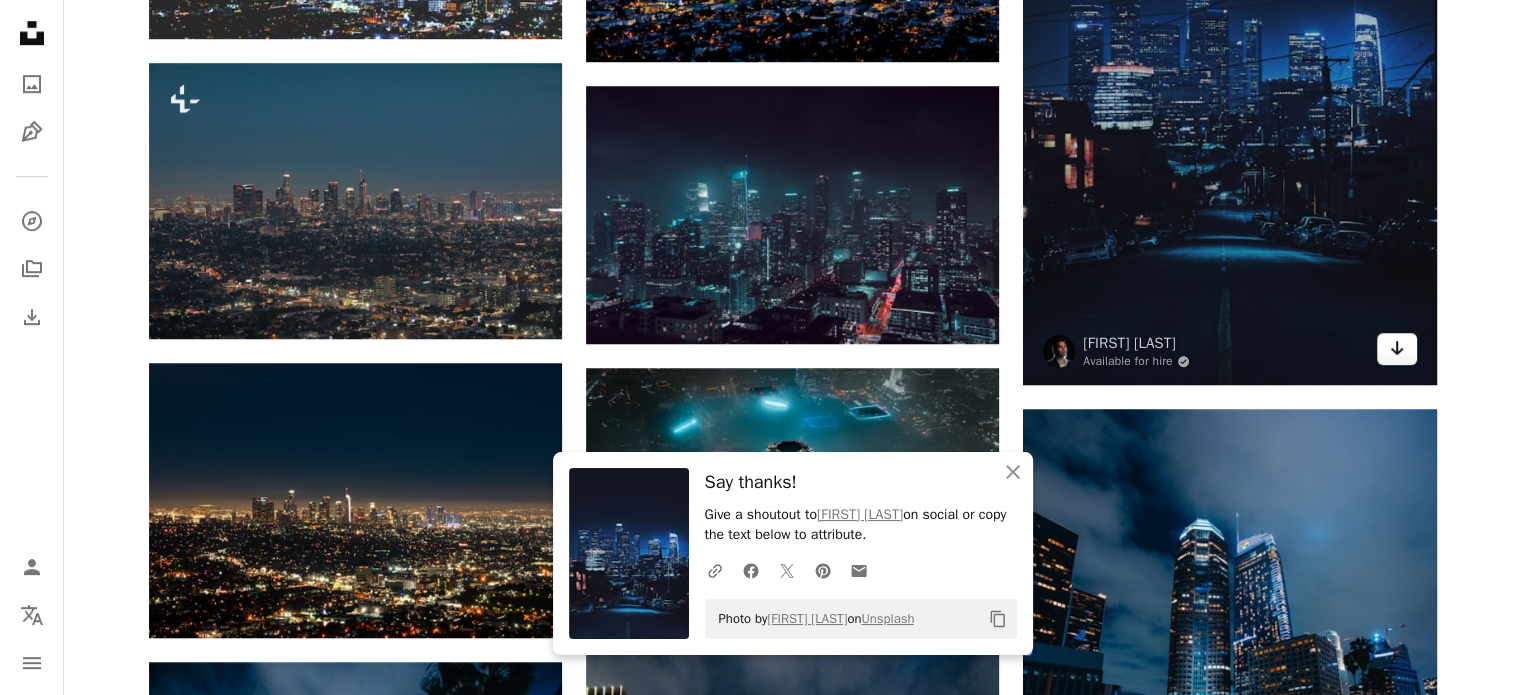 click on "Arrow pointing down" at bounding box center (1397, 349) 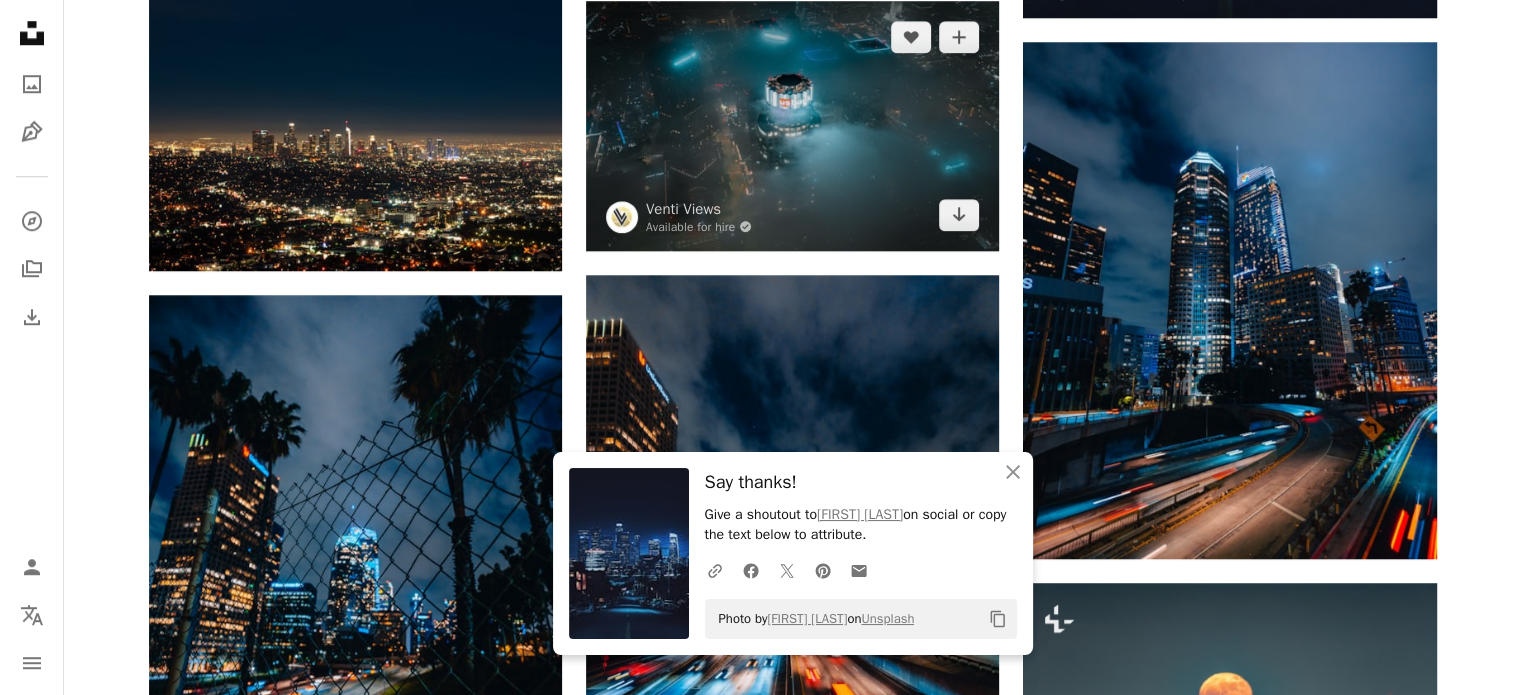 scroll, scrollTop: 1663, scrollLeft: 0, axis: vertical 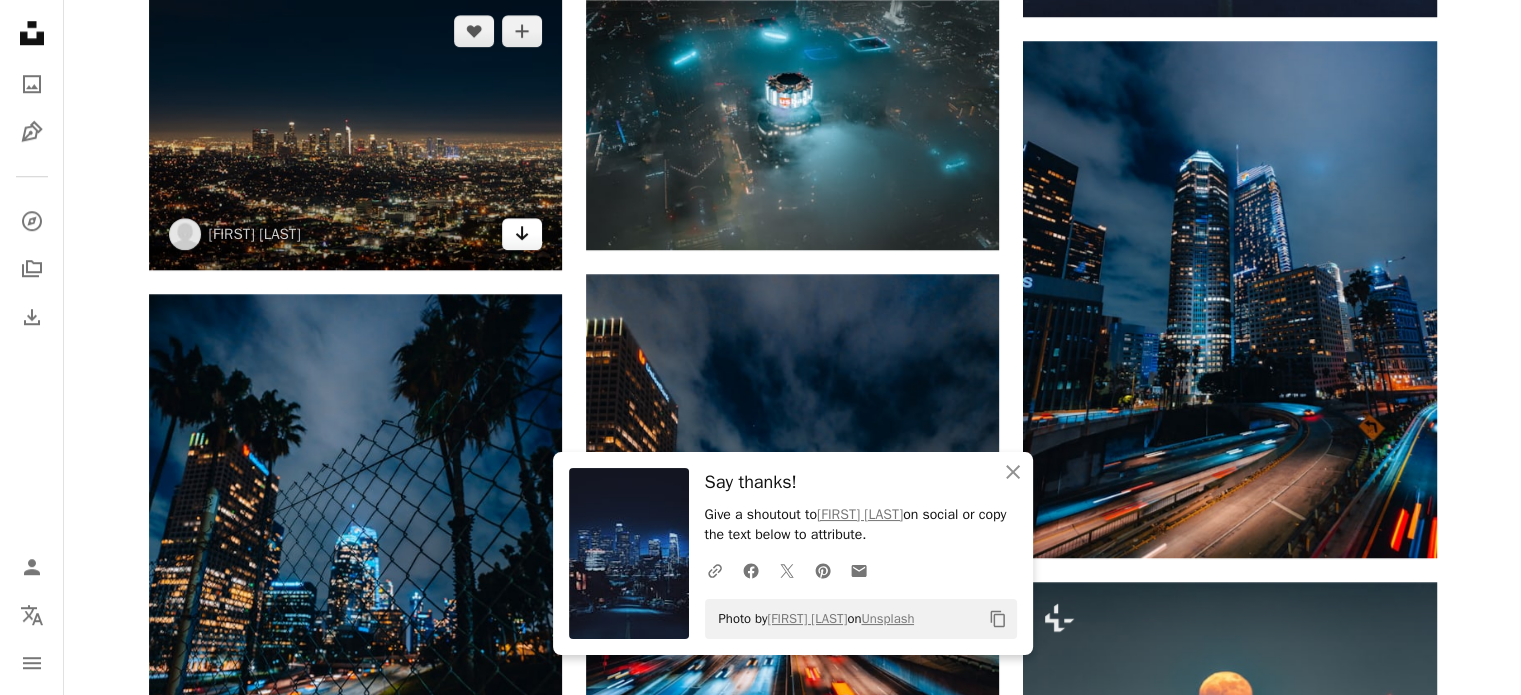 click on "Arrow pointing down" 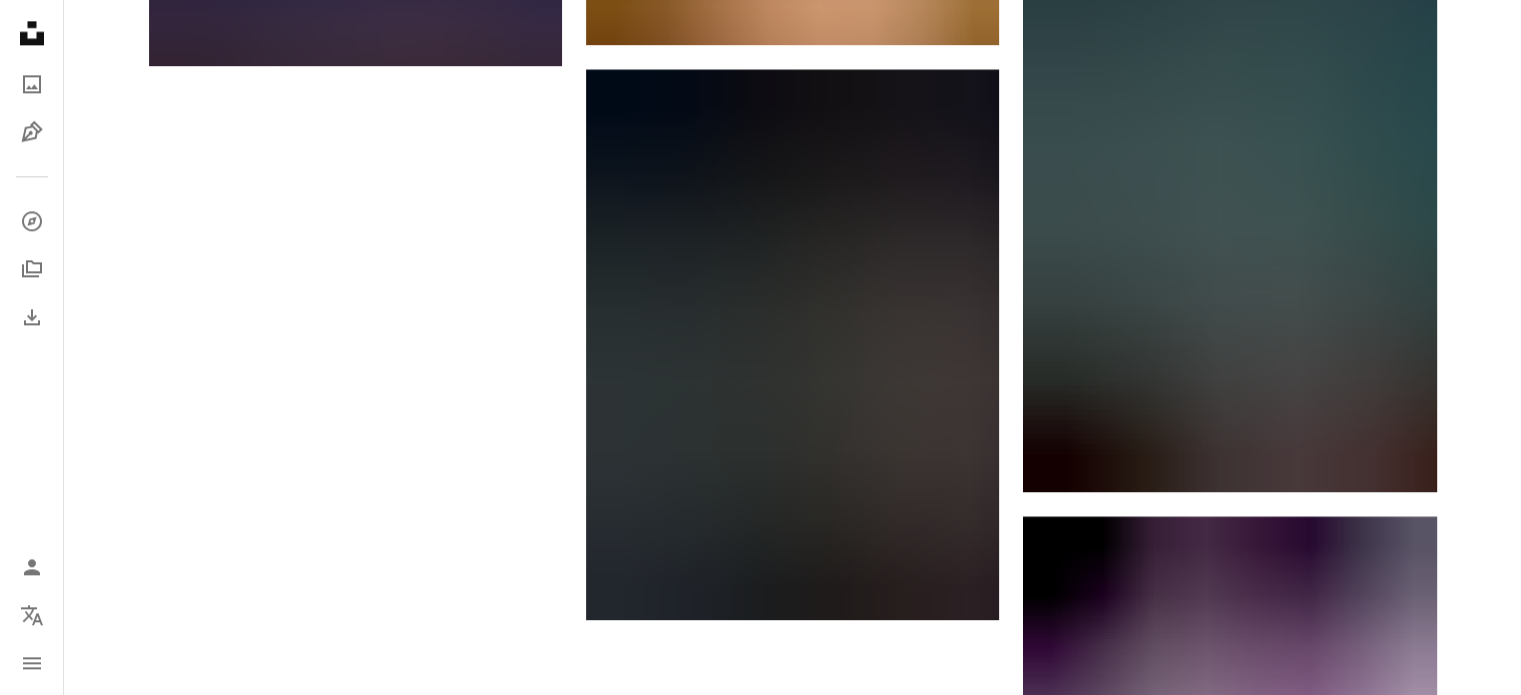 scroll, scrollTop: 2771, scrollLeft: 0, axis: vertical 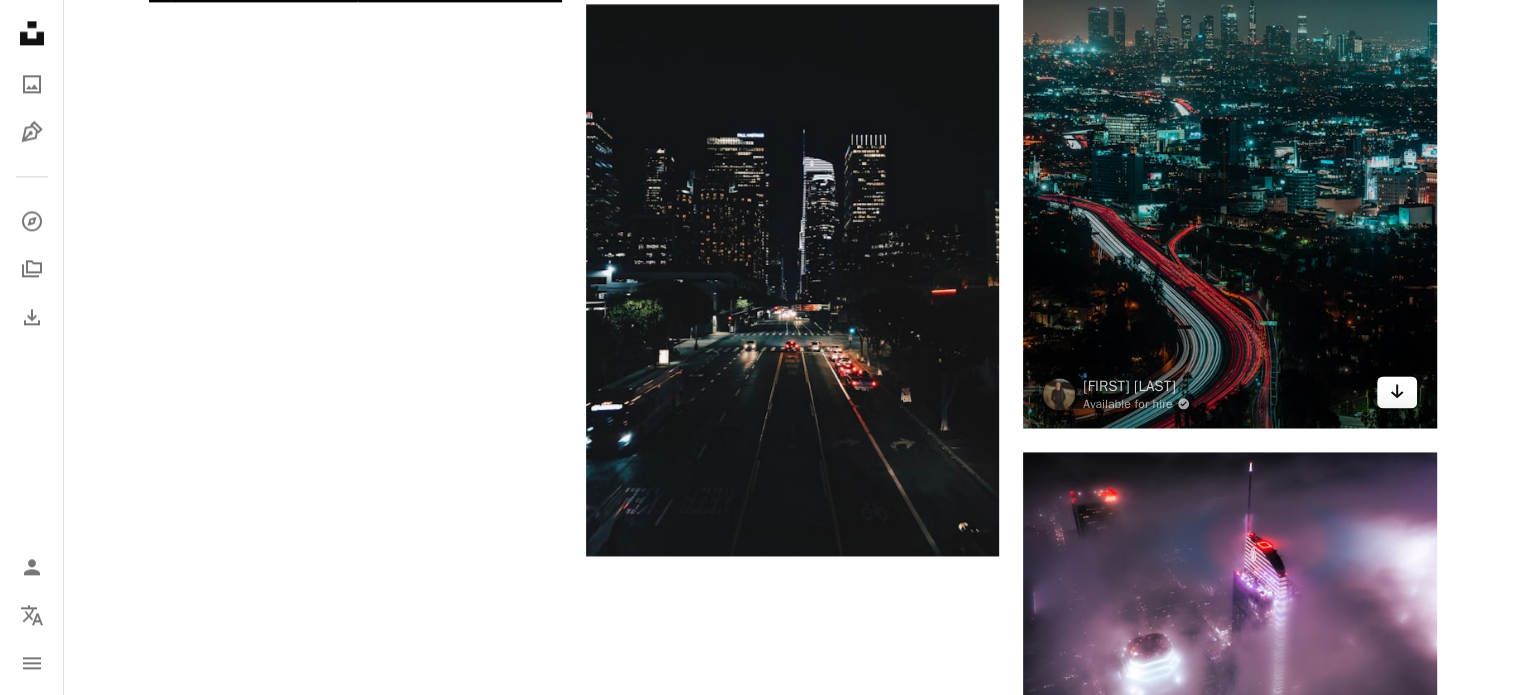 click on "Arrow pointing down" 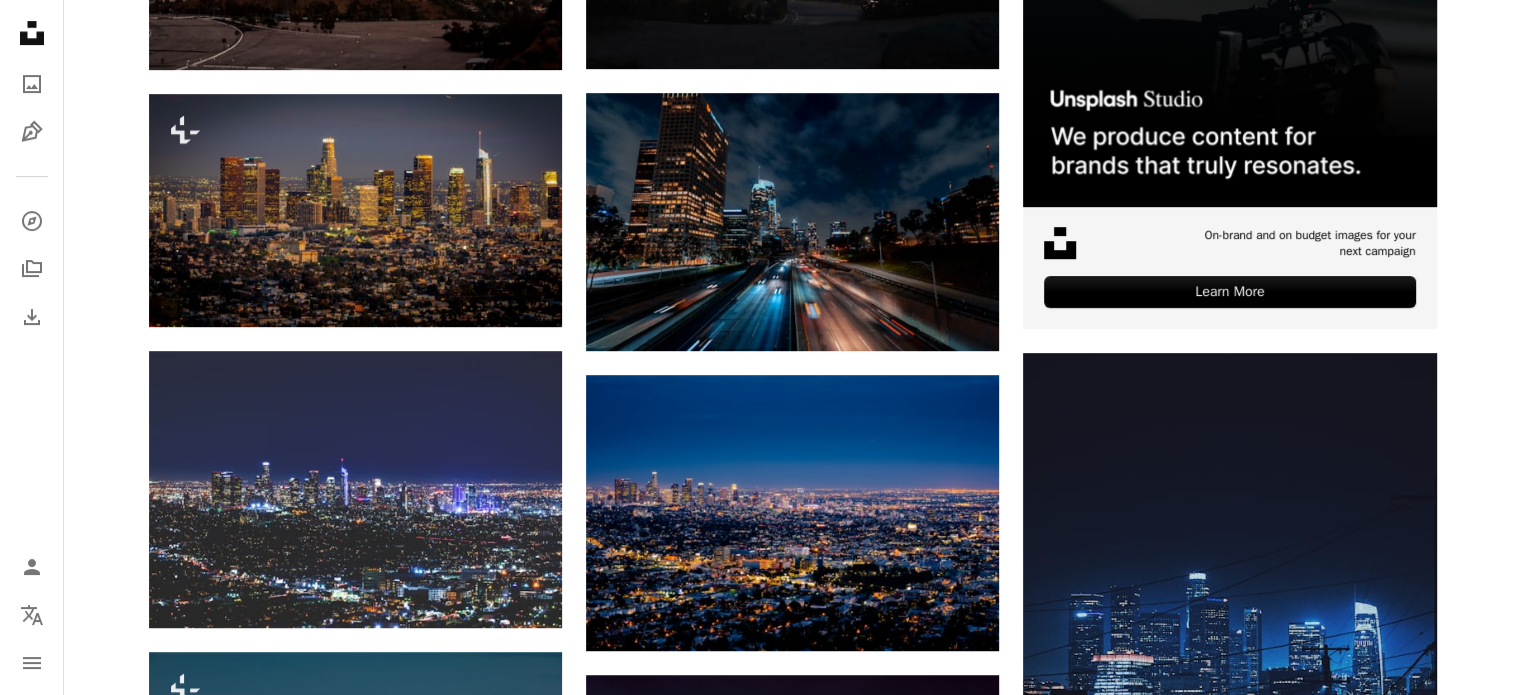 scroll, scrollTop: 0, scrollLeft: 0, axis: both 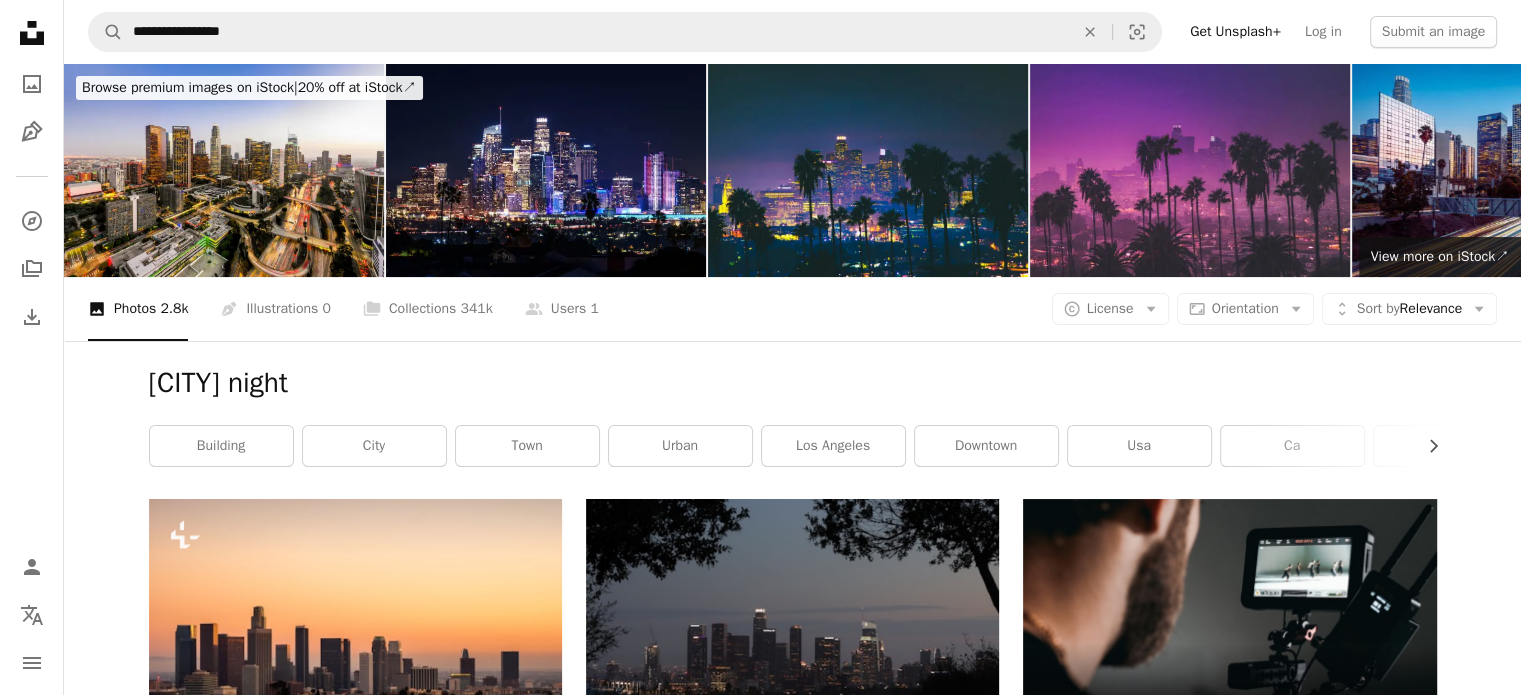 click on "[CITY] night" at bounding box center (793, 383) 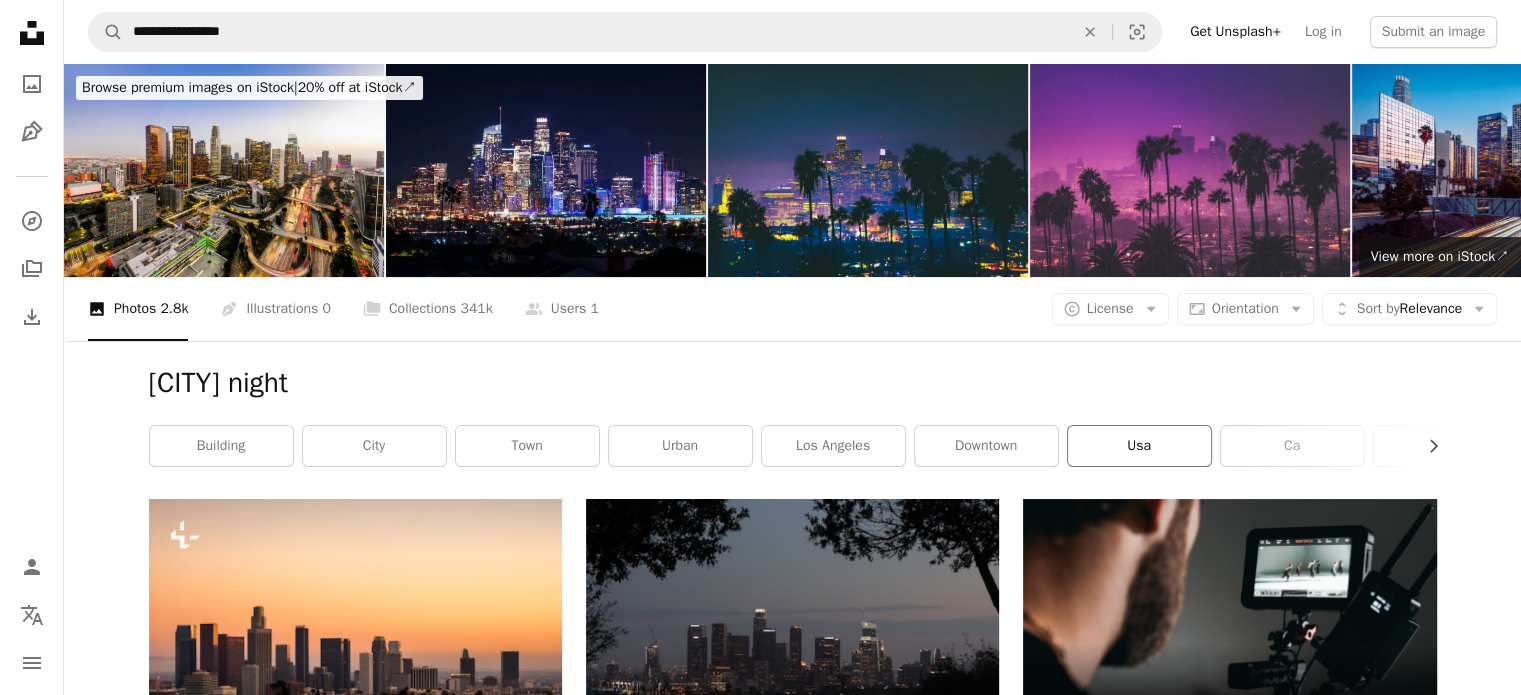 click on "usa" at bounding box center [1139, 446] 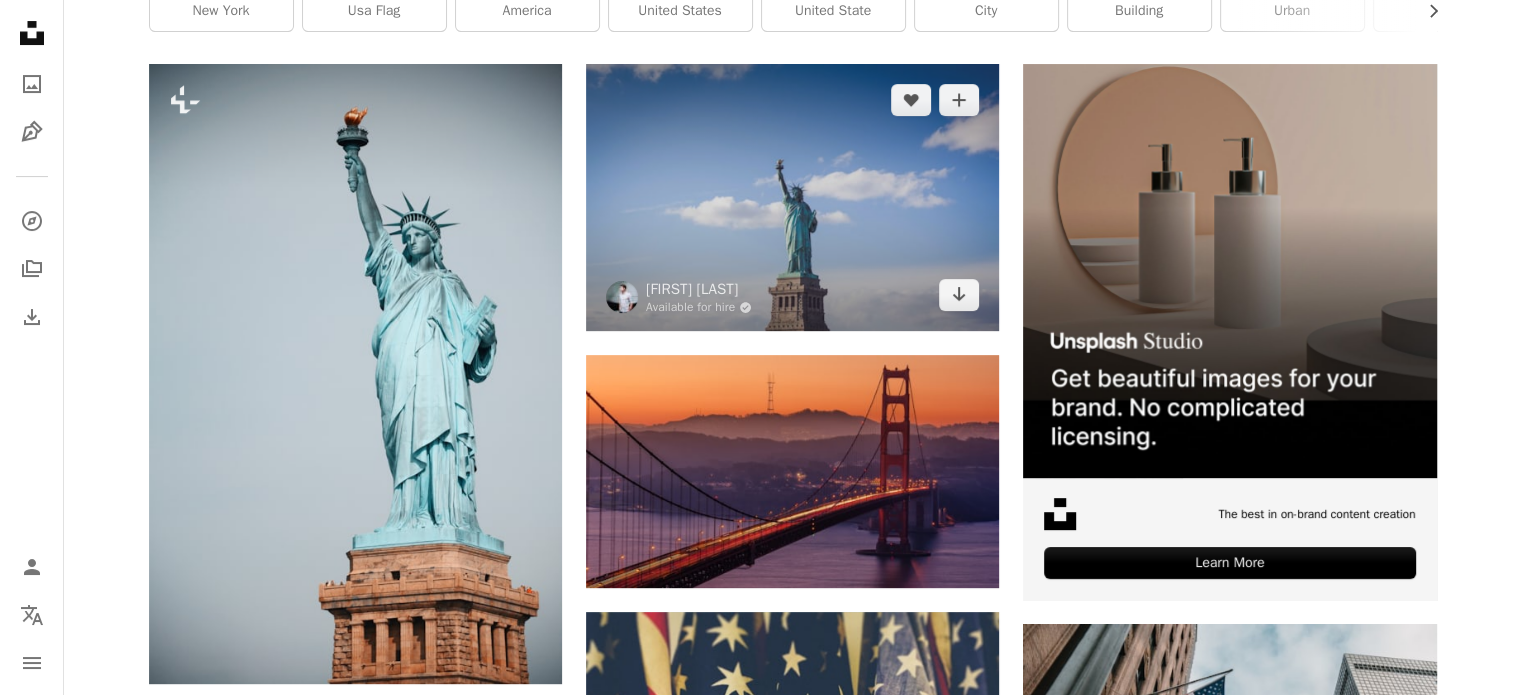scroll, scrollTop: 0, scrollLeft: 0, axis: both 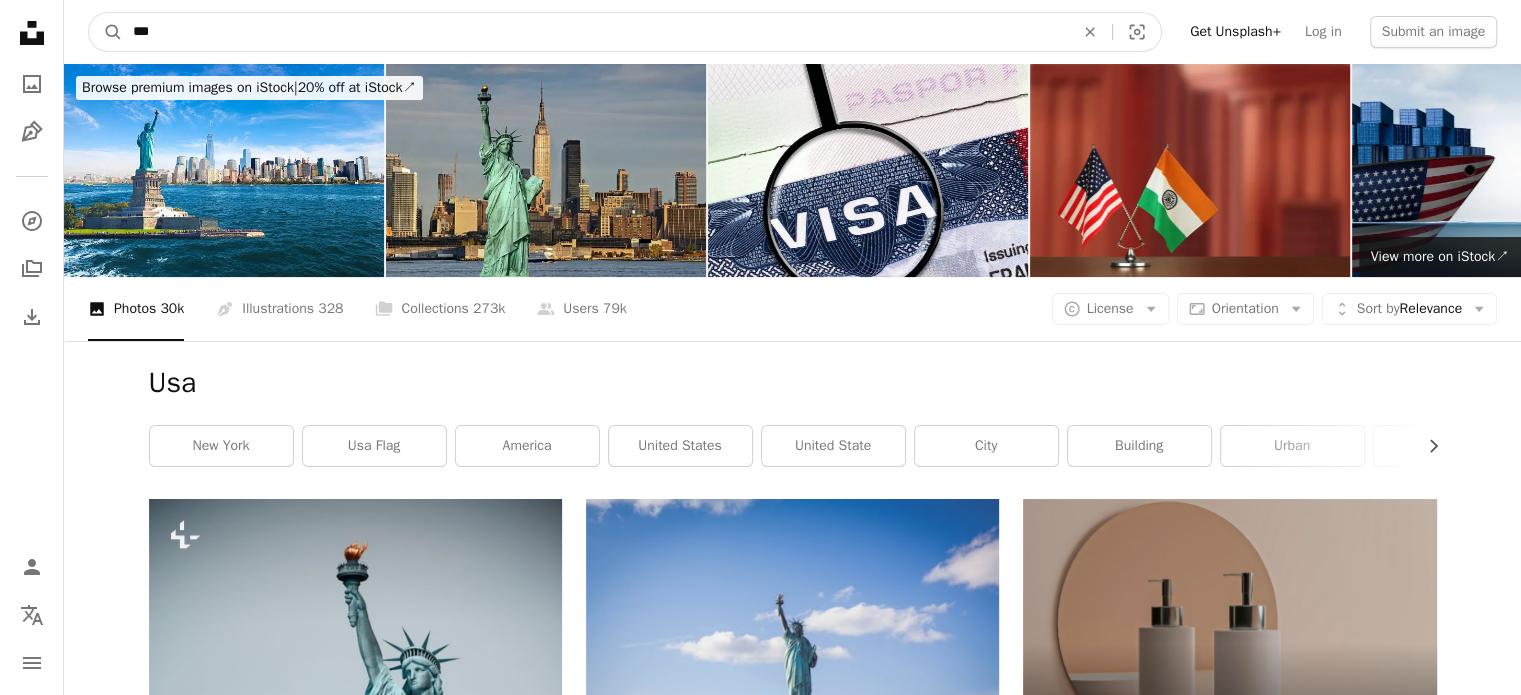 click on "***" at bounding box center [595, 32] 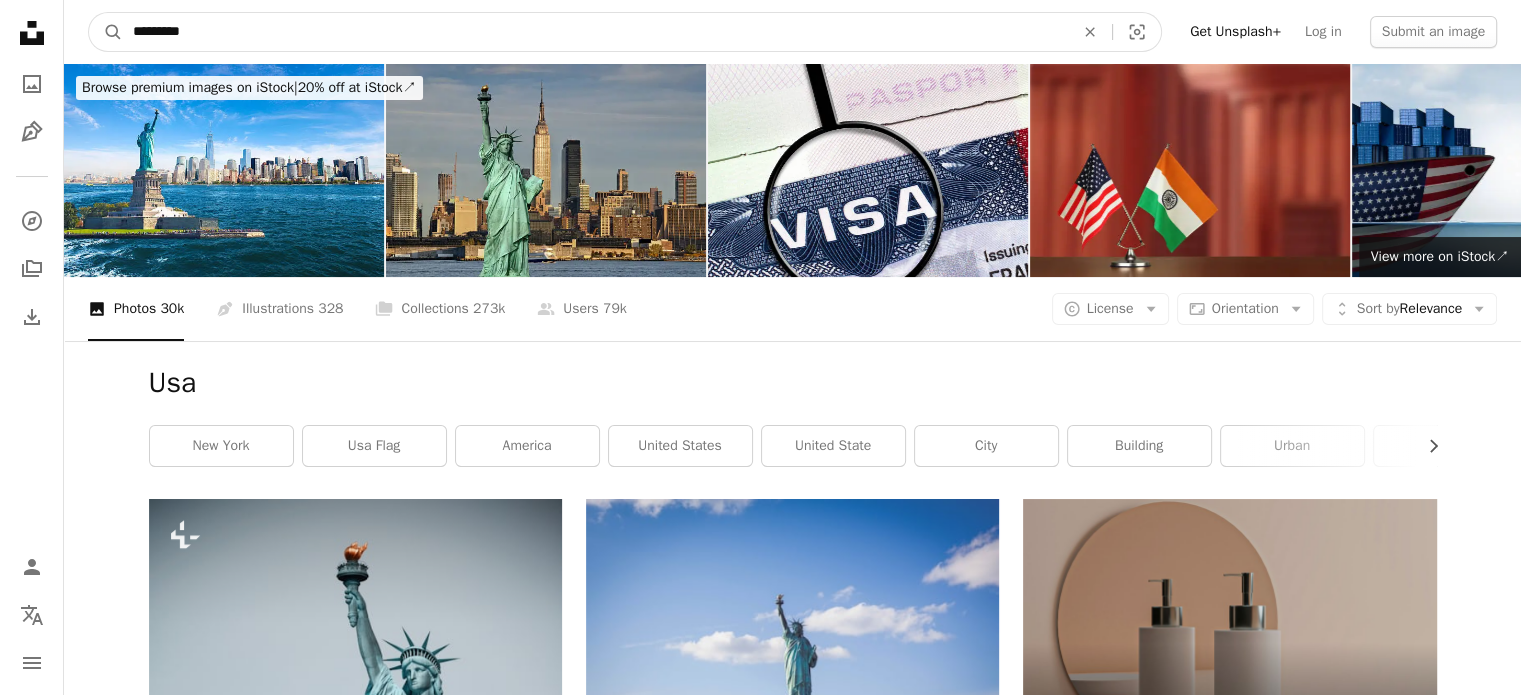 type on "**********" 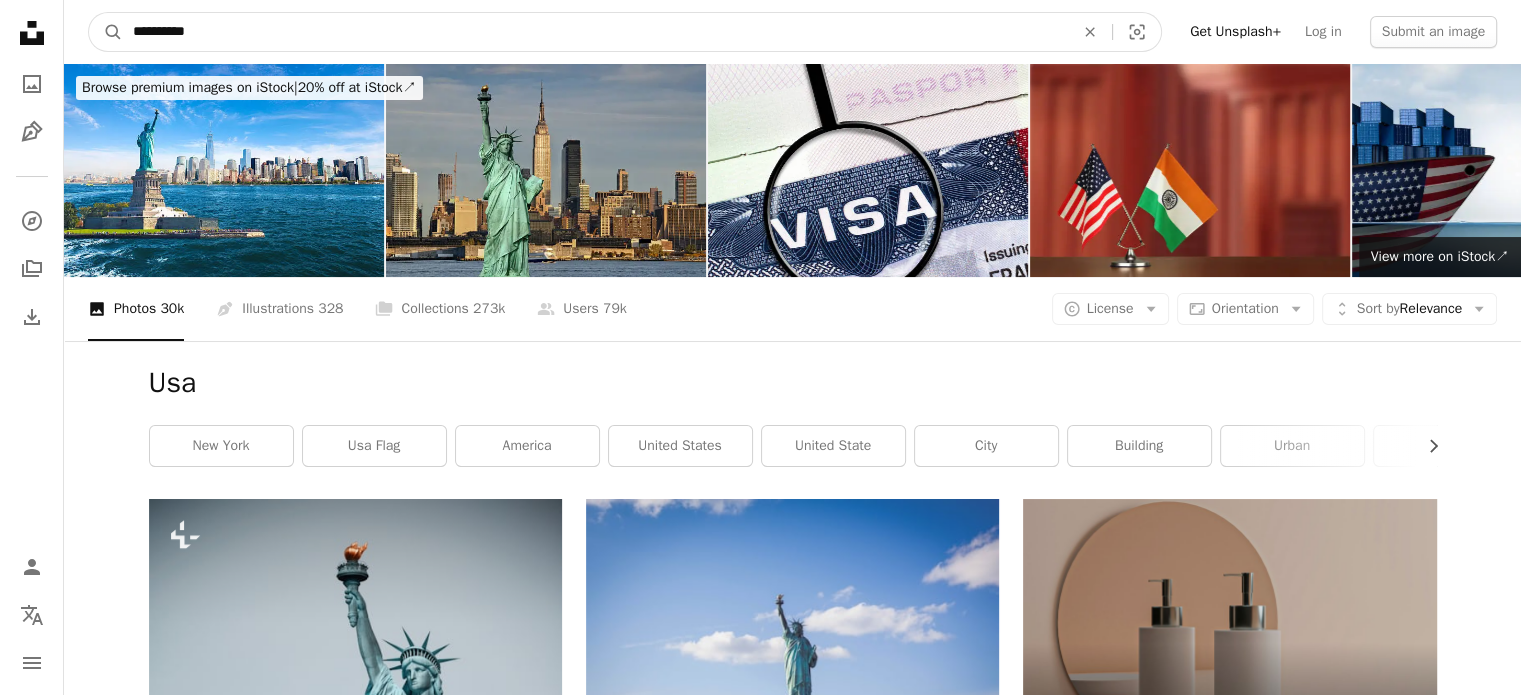 click on "A magnifying glass" at bounding box center [106, 32] 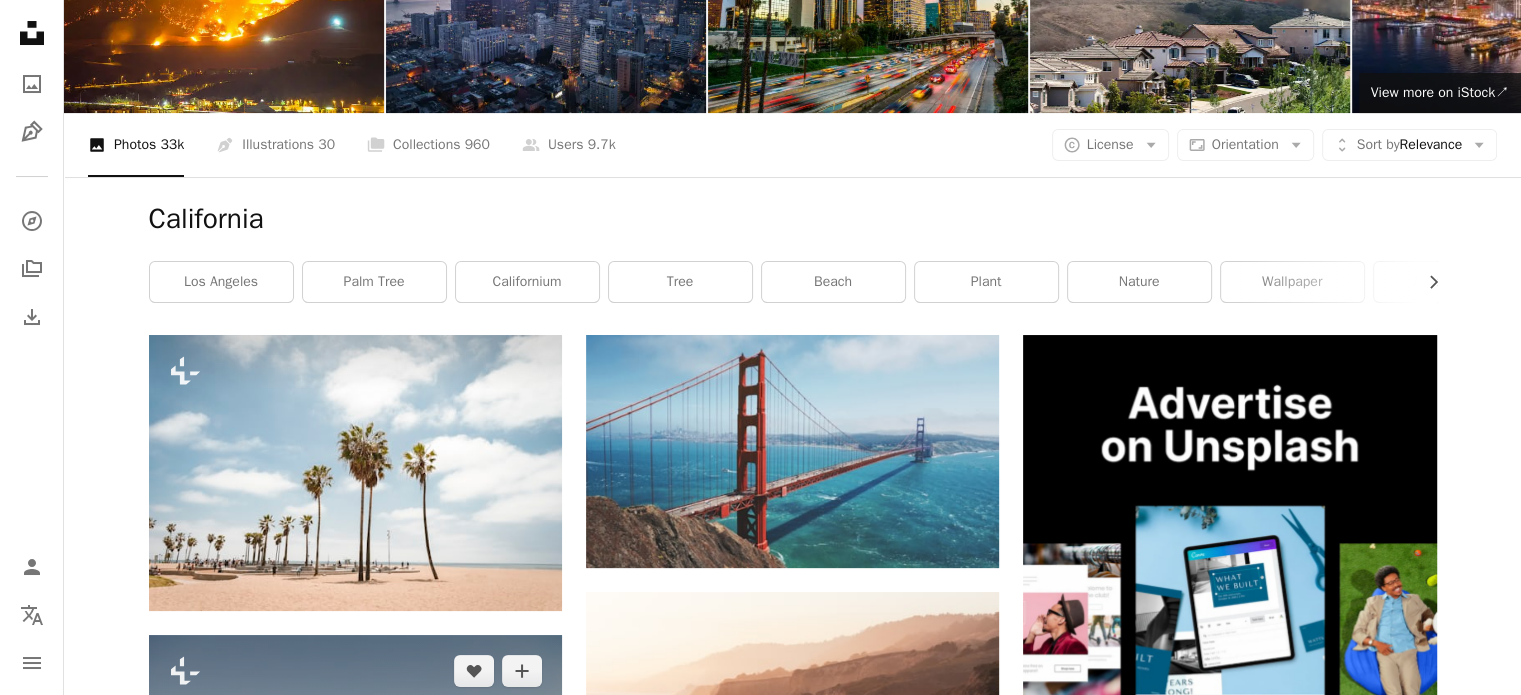 scroll, scrollTop: 0, scrollLeft: 0, axis: both 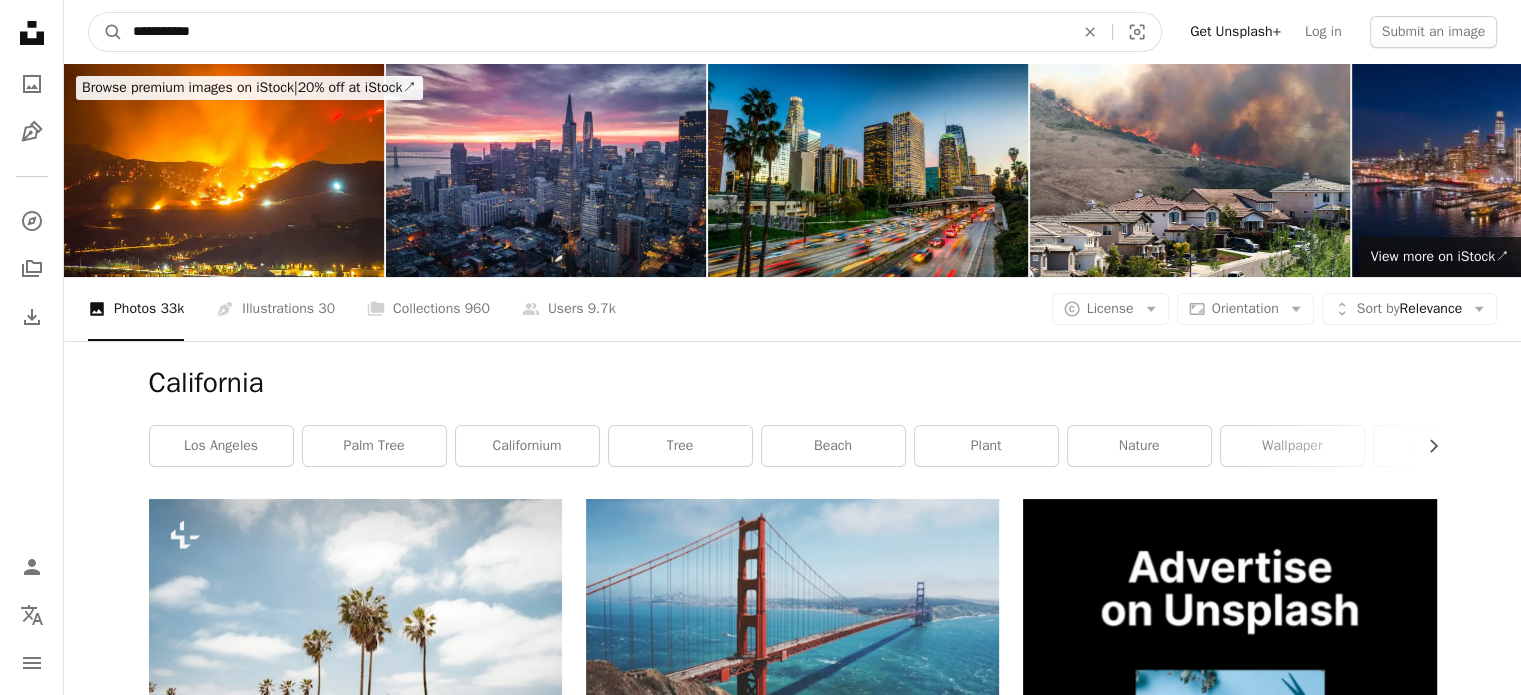 click on "**********" at bounding box center [595, 32] 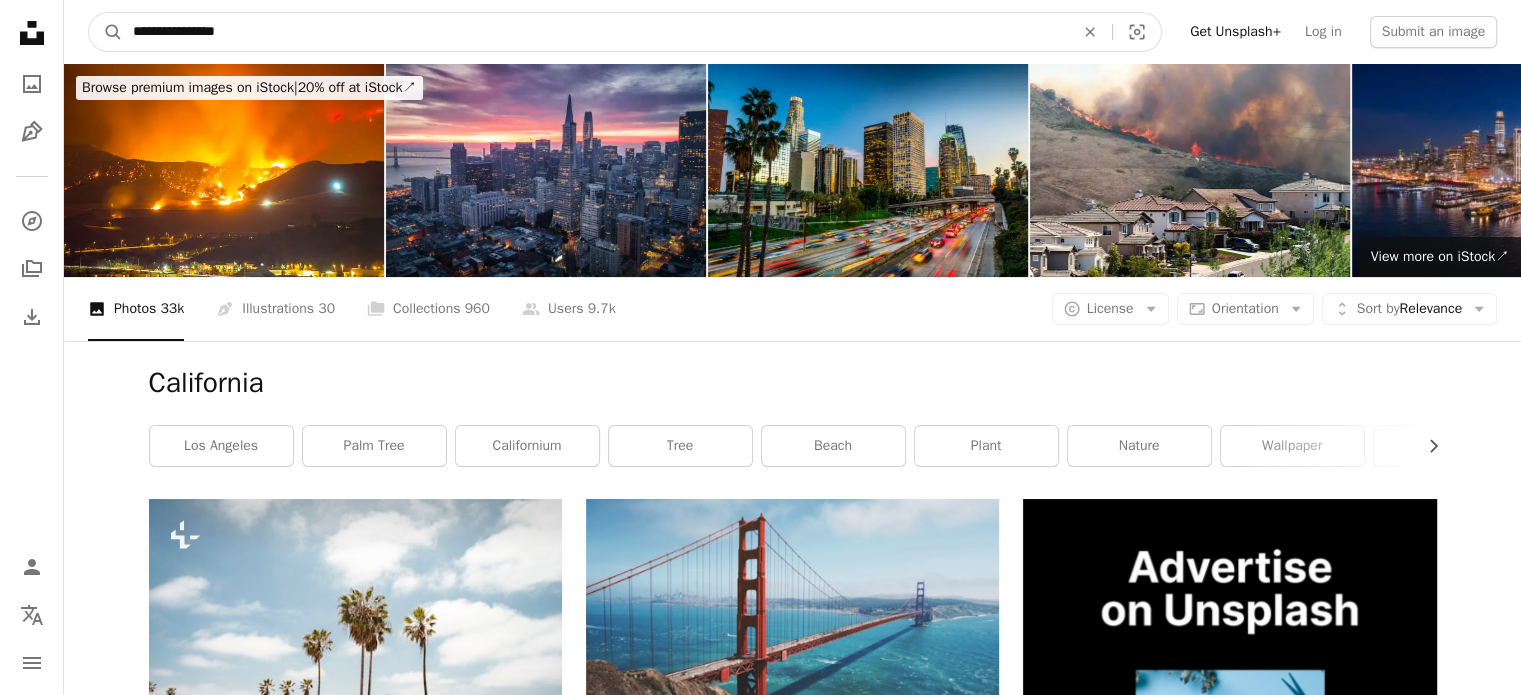 type on "**********" 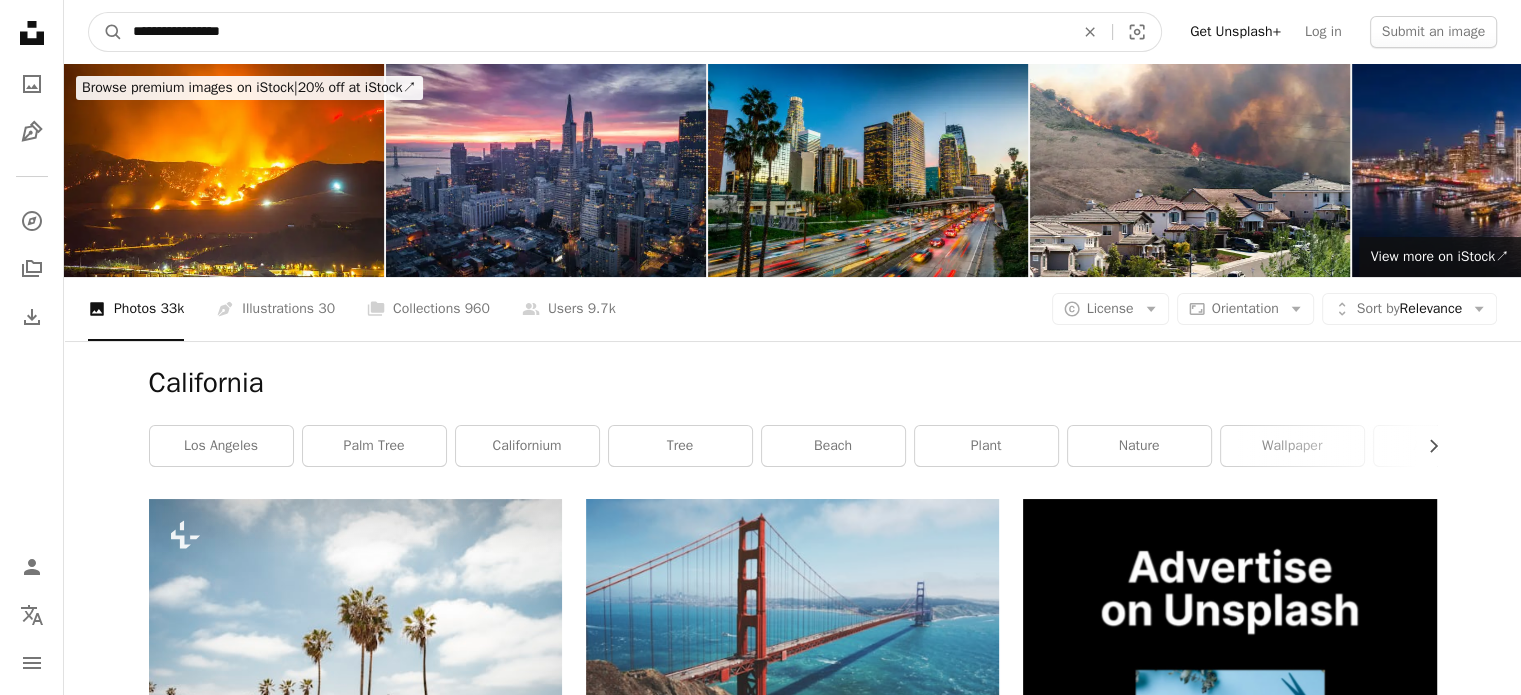 click on "A magnifying glass" at bounding box center (106, 32) 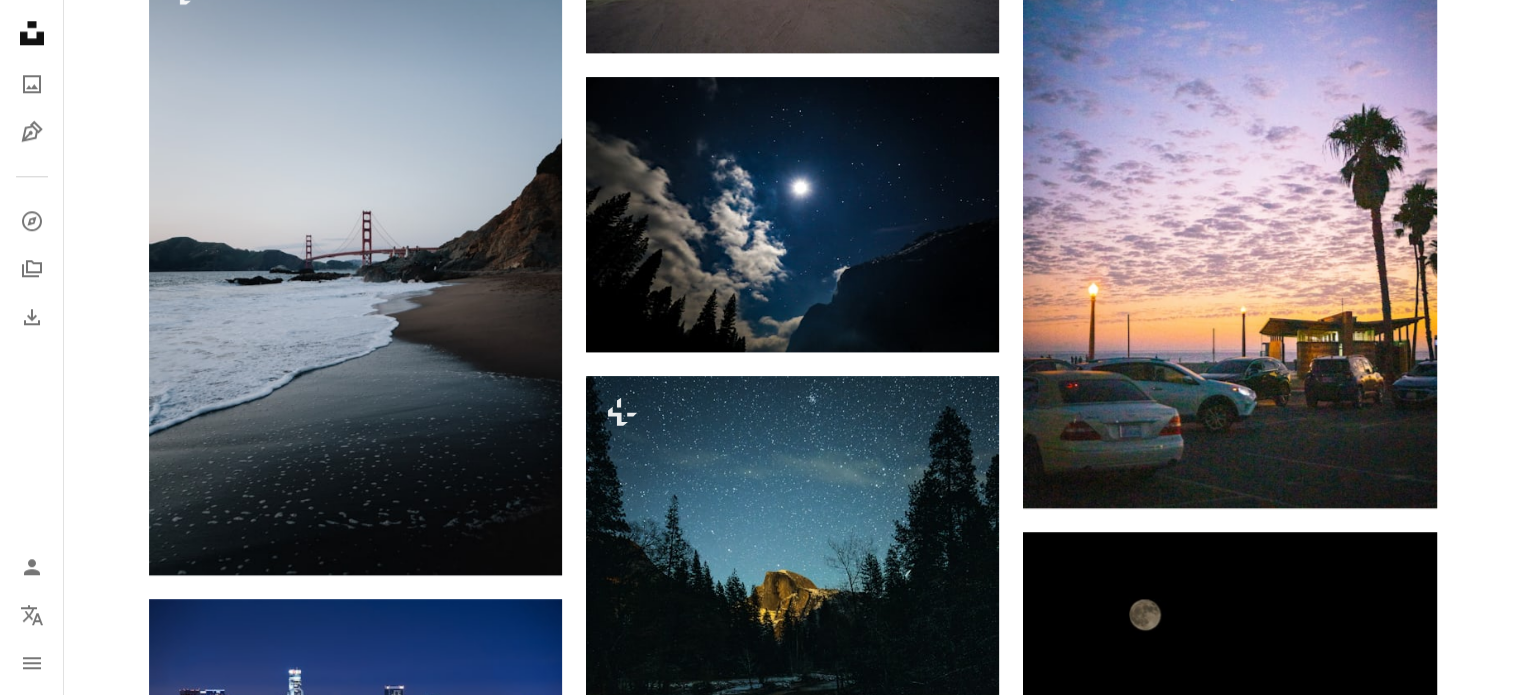scroll, scrollTop: 2122, scrollLeft: 0, axis: vertical 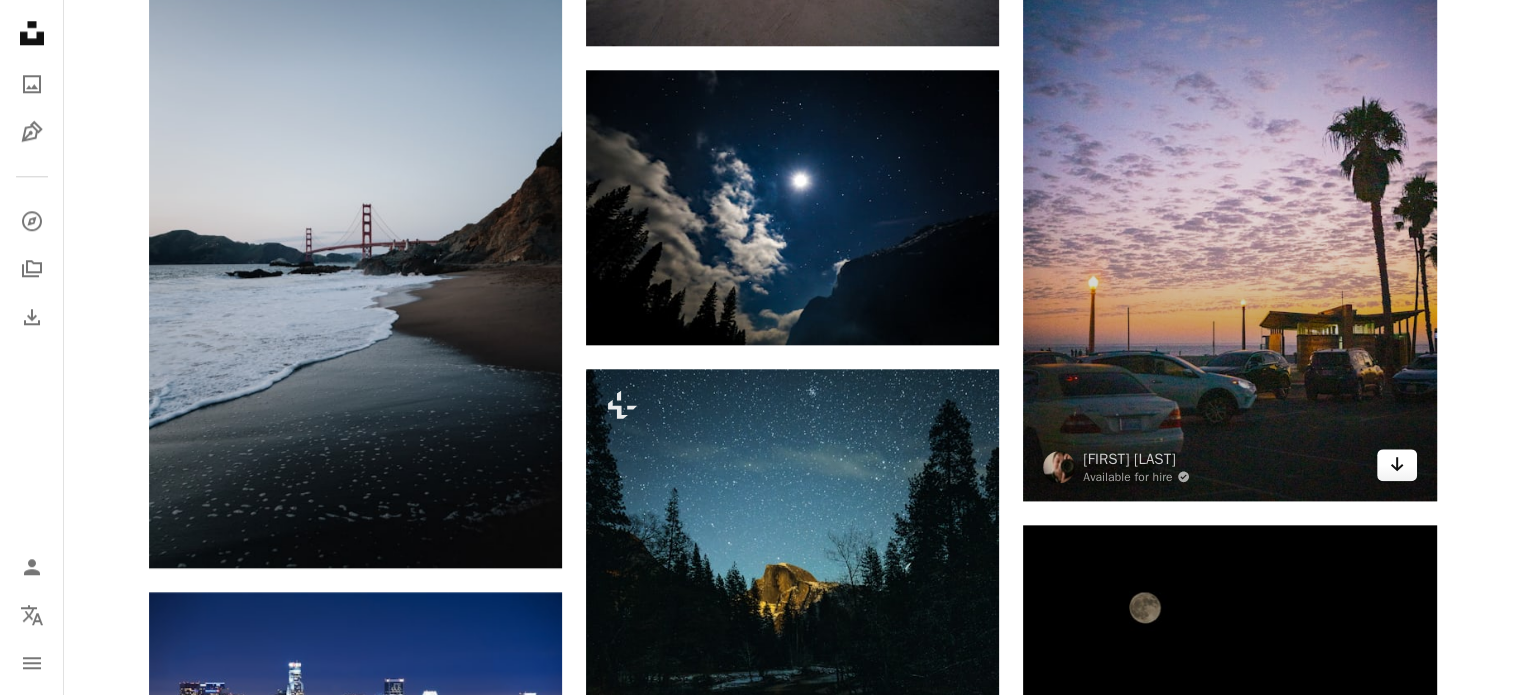 click on "Arrow pointing down" 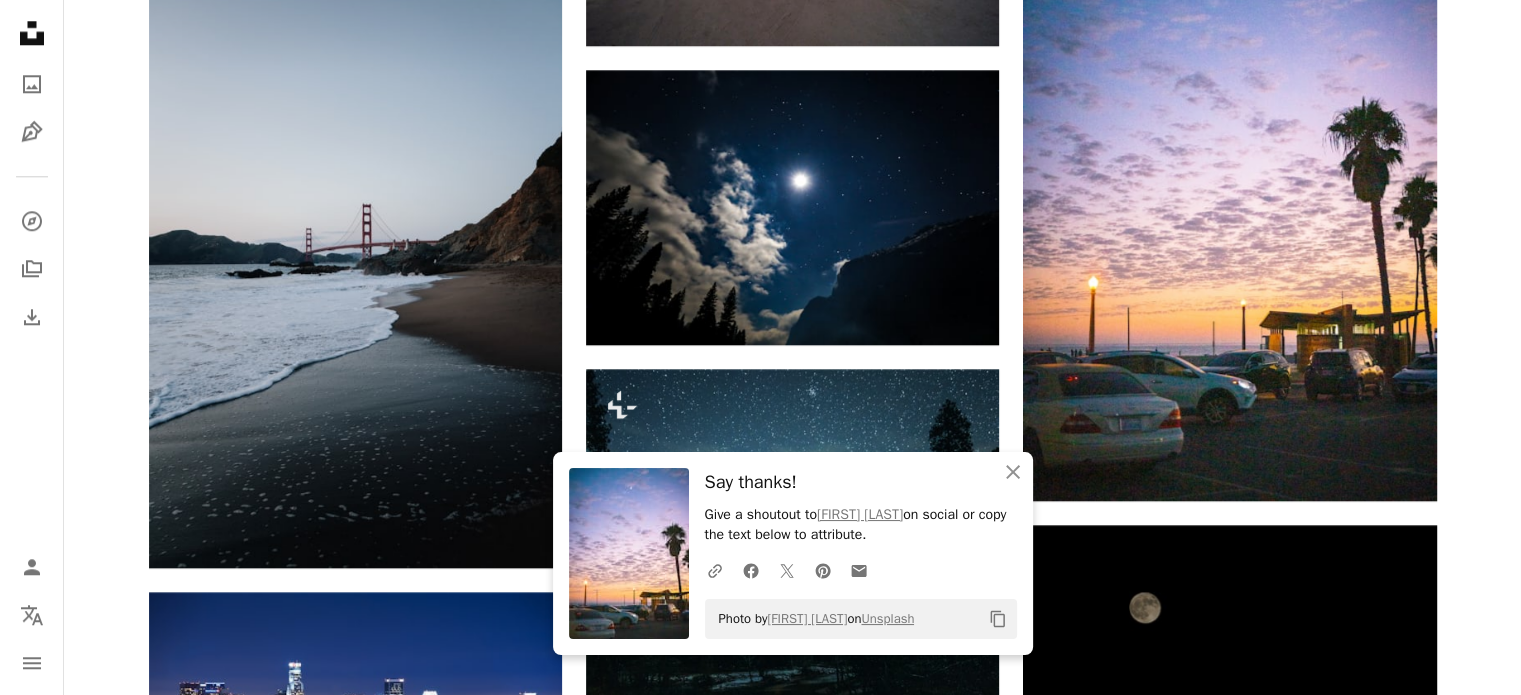 click on "Plus sign for Unsplash+ A heart A plus sign Casey Horner For  Unsplash+ A lock Download Plus sign for Unsplash+ A heart A plus sign Casey Horner For  Unsplash+ A lock Download A heart A plus sign Matt Burt Available for hire A checkmark inside of a circle Arrow pointing down A heart A plus sign Steven Van Elk Available for hire A checkmark inside of a circle Arrow pointing down Plus sign for Unsplash+ A heart A plus sign Mika Wegelius For  Unsplash+ A lock Download A heart A plus sign Jim Josef Arrow pointing down A heart A plus sign Simon Shim Available for hire A checkmark inside of a circle Arrow pointing down A heart A plus sign Steve Gribble Arrow pointing down A heart A plus sign Patrick Williams Arrow pointing down A heart A plus sign Mahavir Shah Available for hire A checkmark inside of a circle Arrow pointing down Plus sign for Unsplash+ A heart A plus sign Casey Horner For  Unsplash+ A lock Download A heart A plus sign Reza Rostampisheh Available for hire A checkmark inside of a circle A heart For" at bounding box center [792, 8] 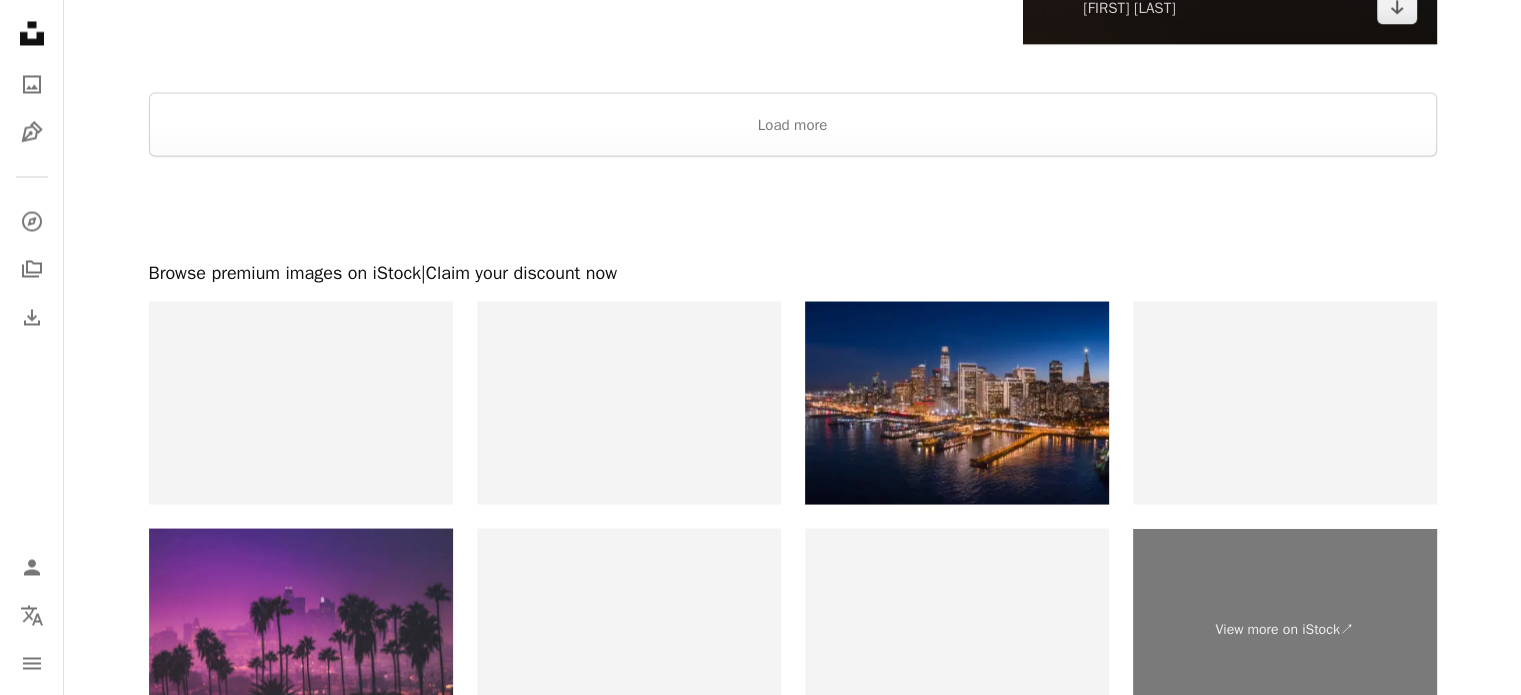 scroll, scrollTop: 3983, scrollLeft: 0, axis: vertical 